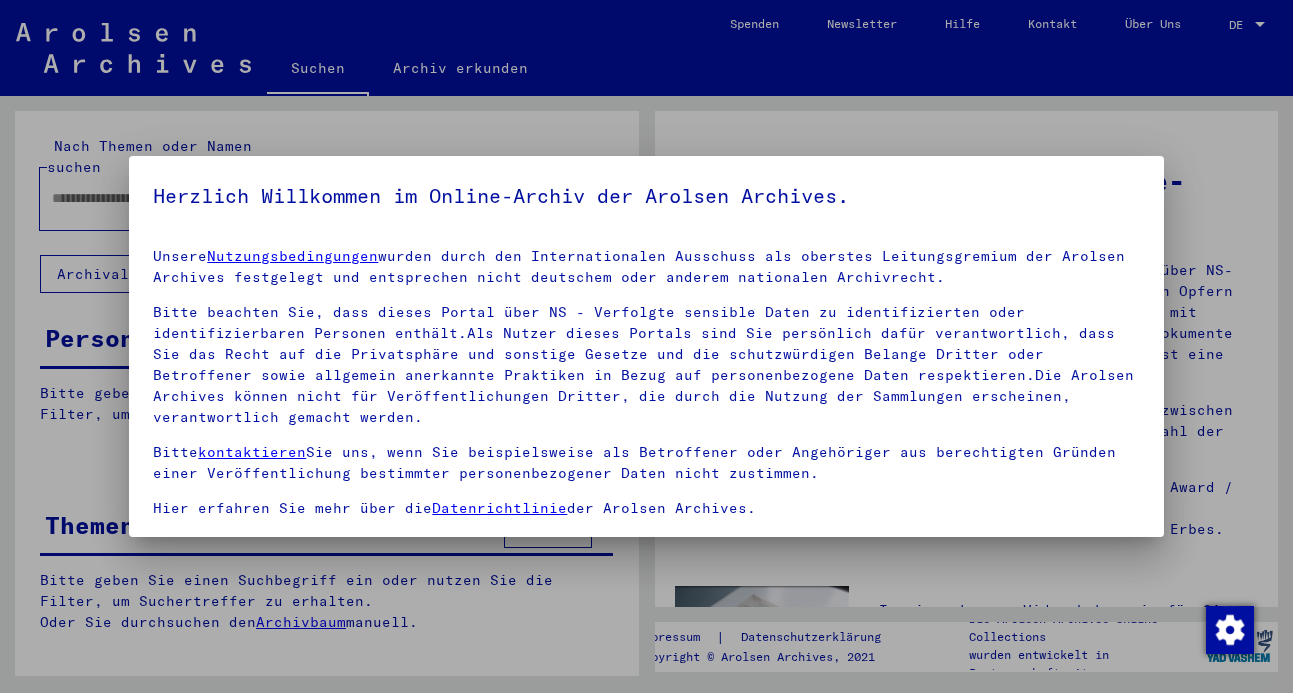 scroll, scrollTop: 0, scrollLeft: 0, axis: both 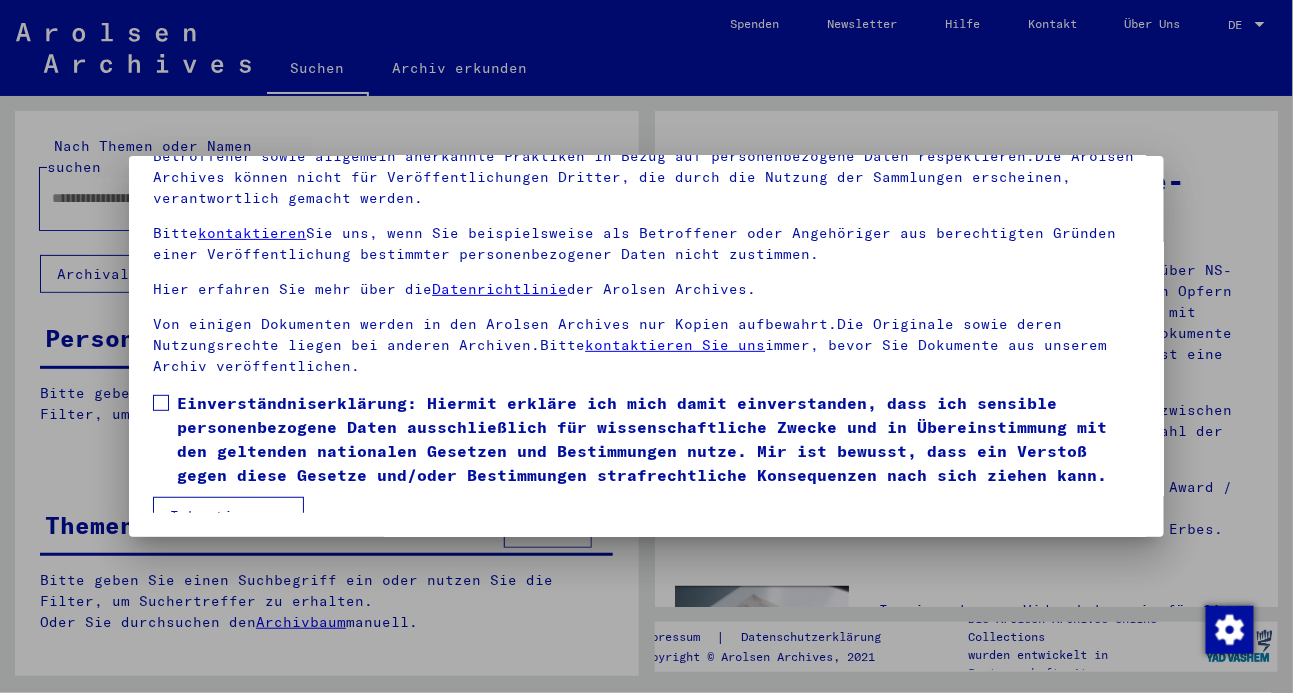 click at bounding box center [161, 403] 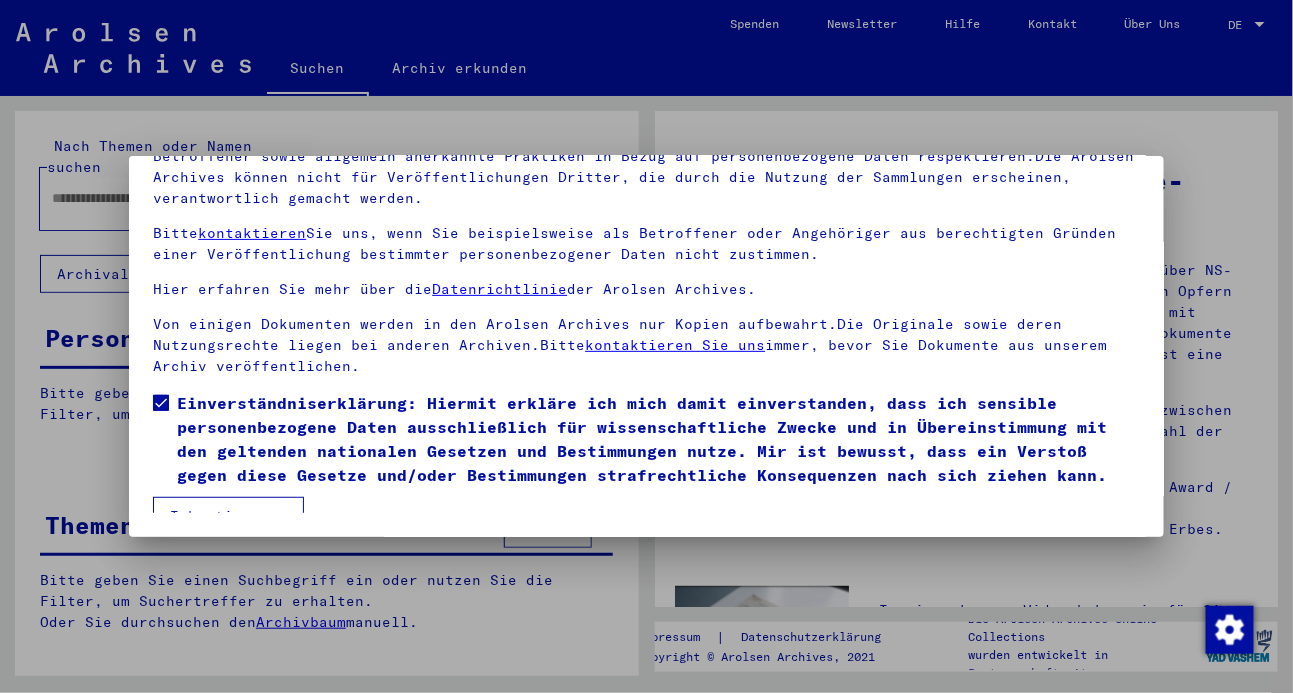 click on "Ich stimme zu" at bounding box center [228, 516] 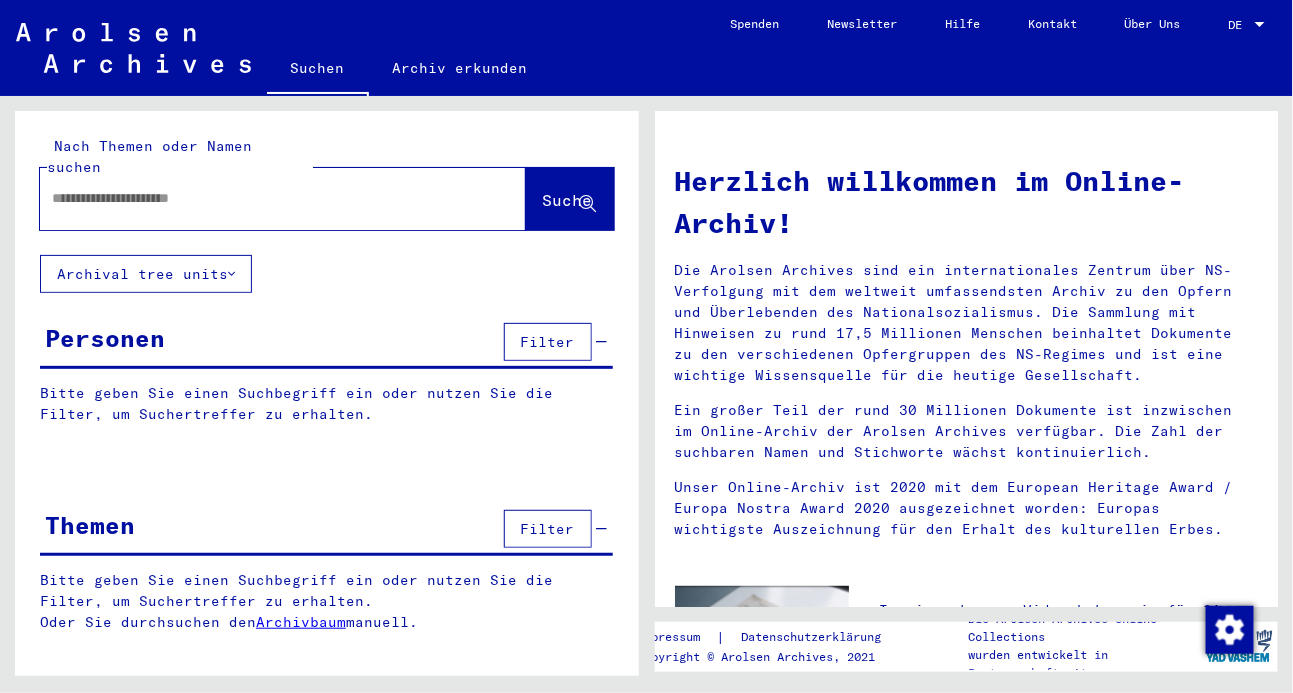 click on "Archivbaum" at bounding box center [301, 622] 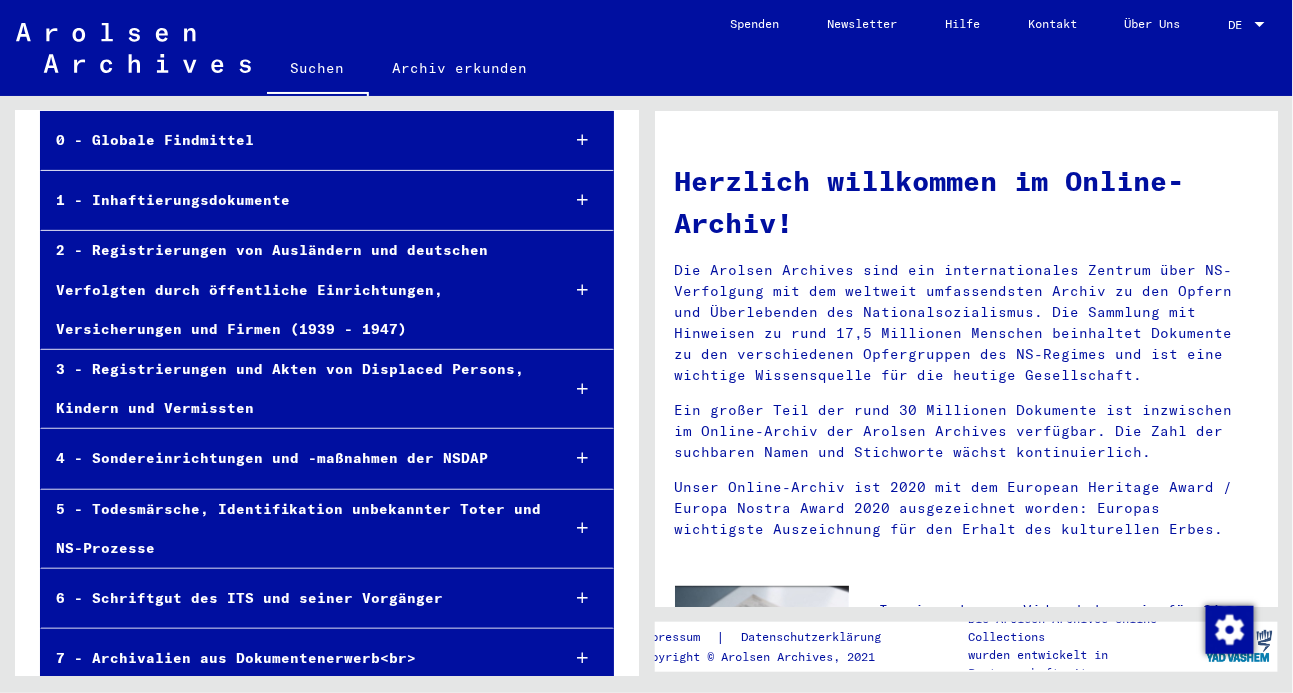 scroll, scrollTop: 145, scrollLeft: 0, axis: vertical 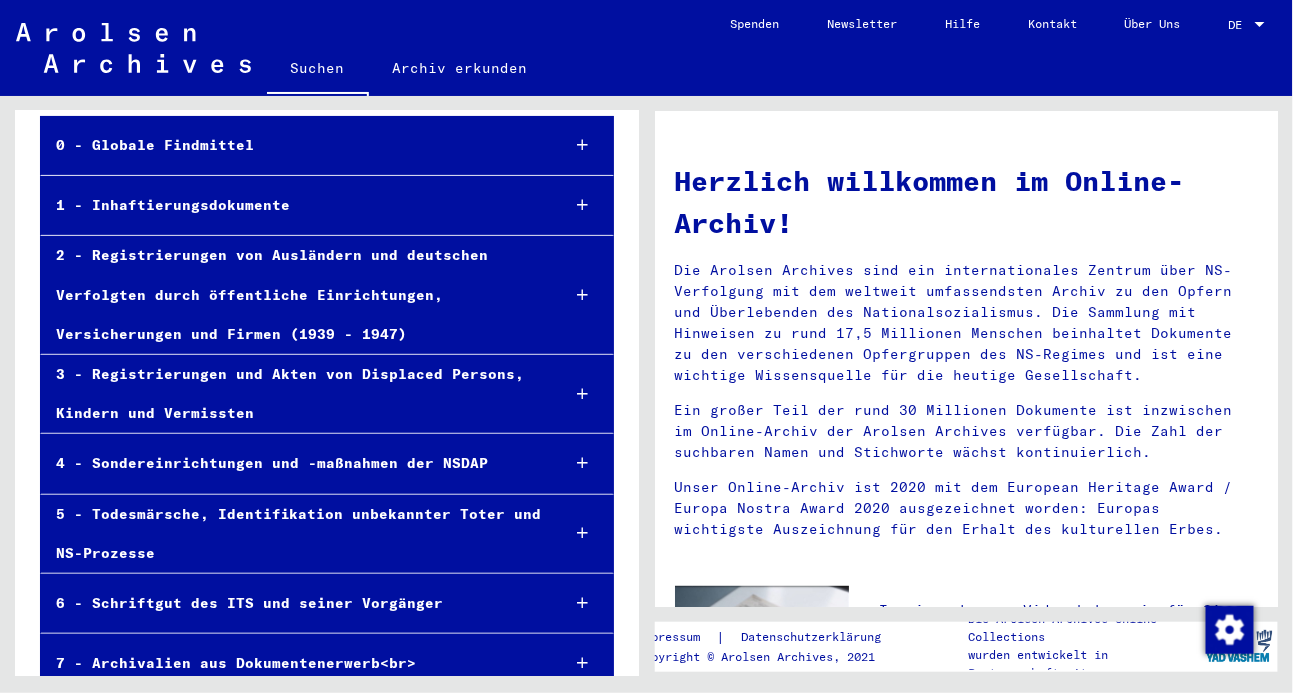 click at bounding box center [583, 205] 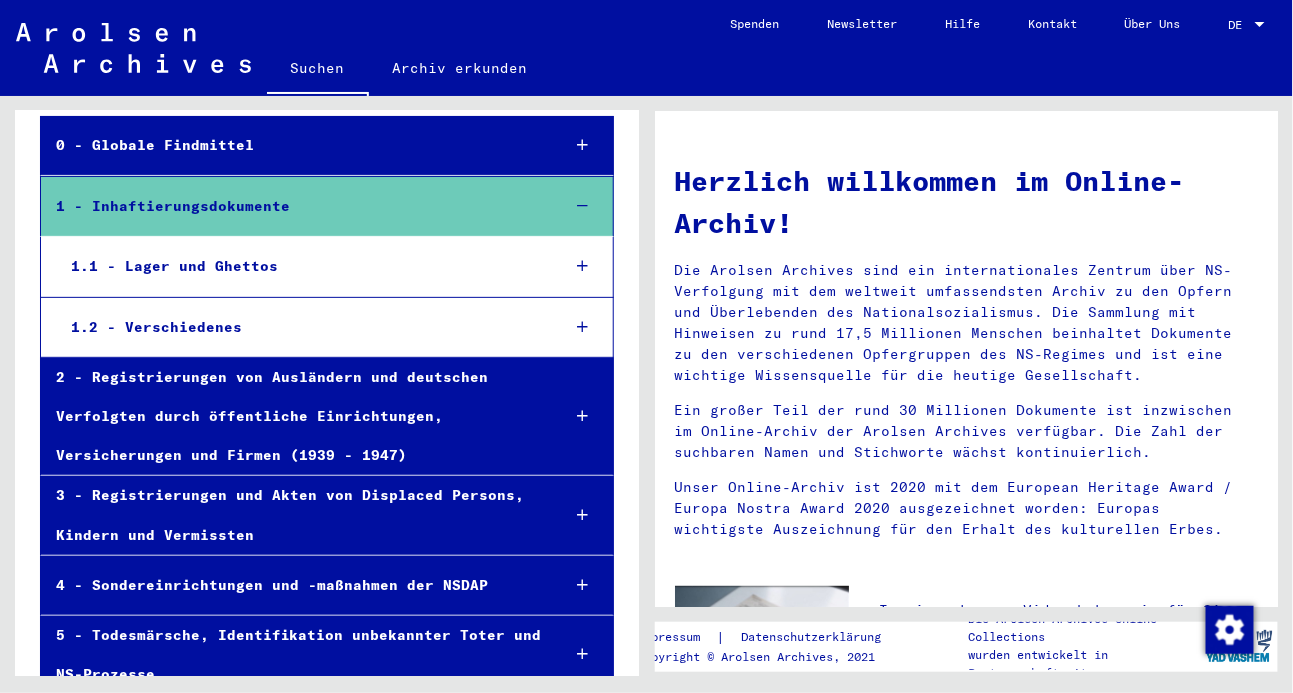 click at bounding box center [583, 416] 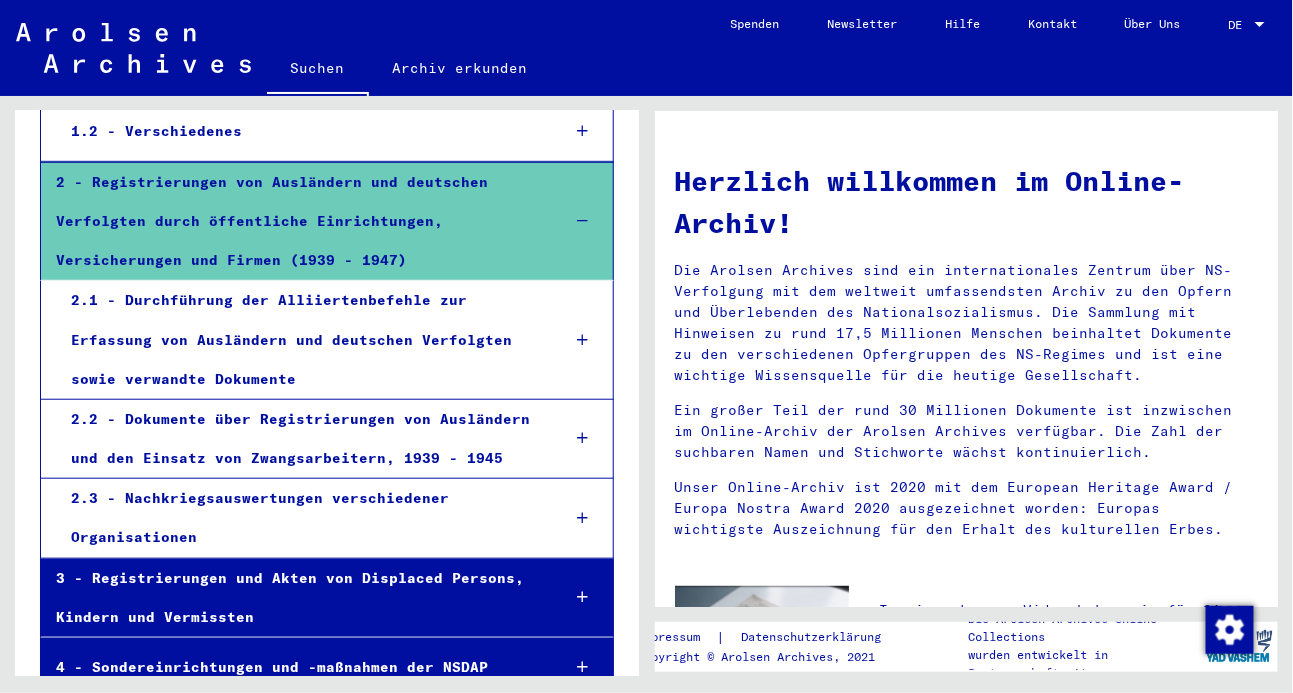 scroll, scrollTop: 354, scrollLeft: 0, axis: vertical 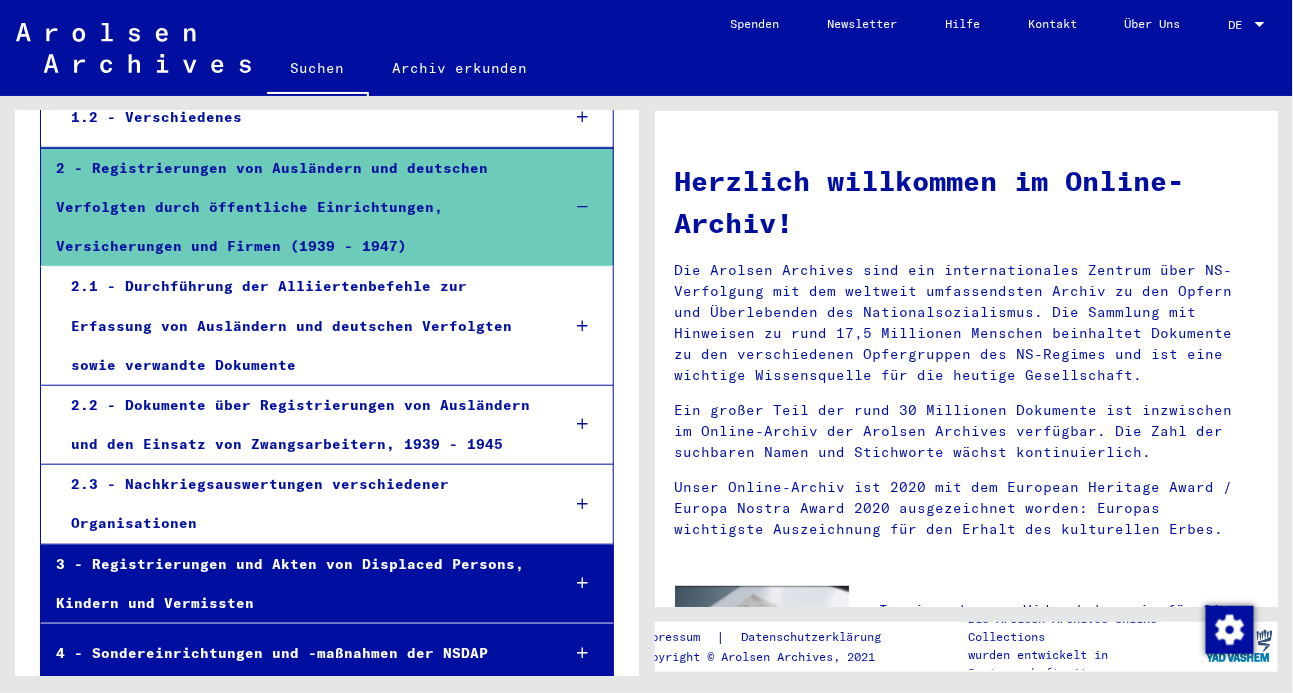 click at bounding box center [583, 424] 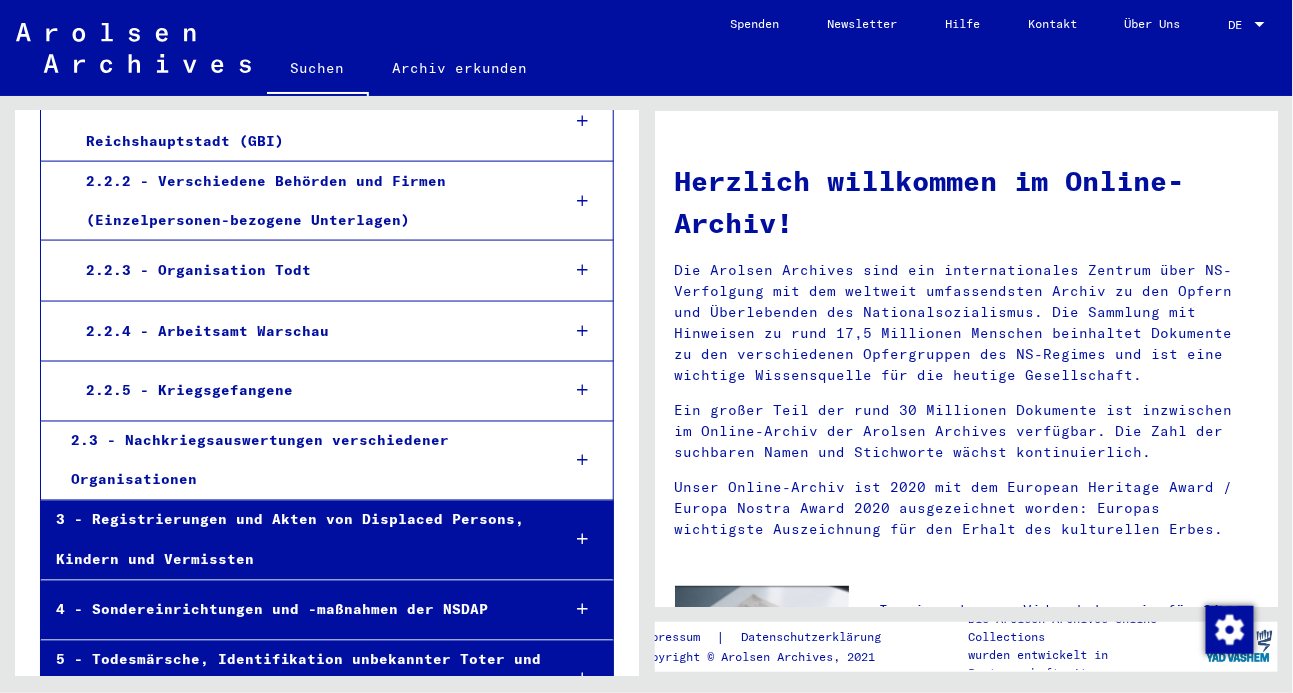 scroll, scrollTop: 822, scrollLeft: 0, axis: vertical 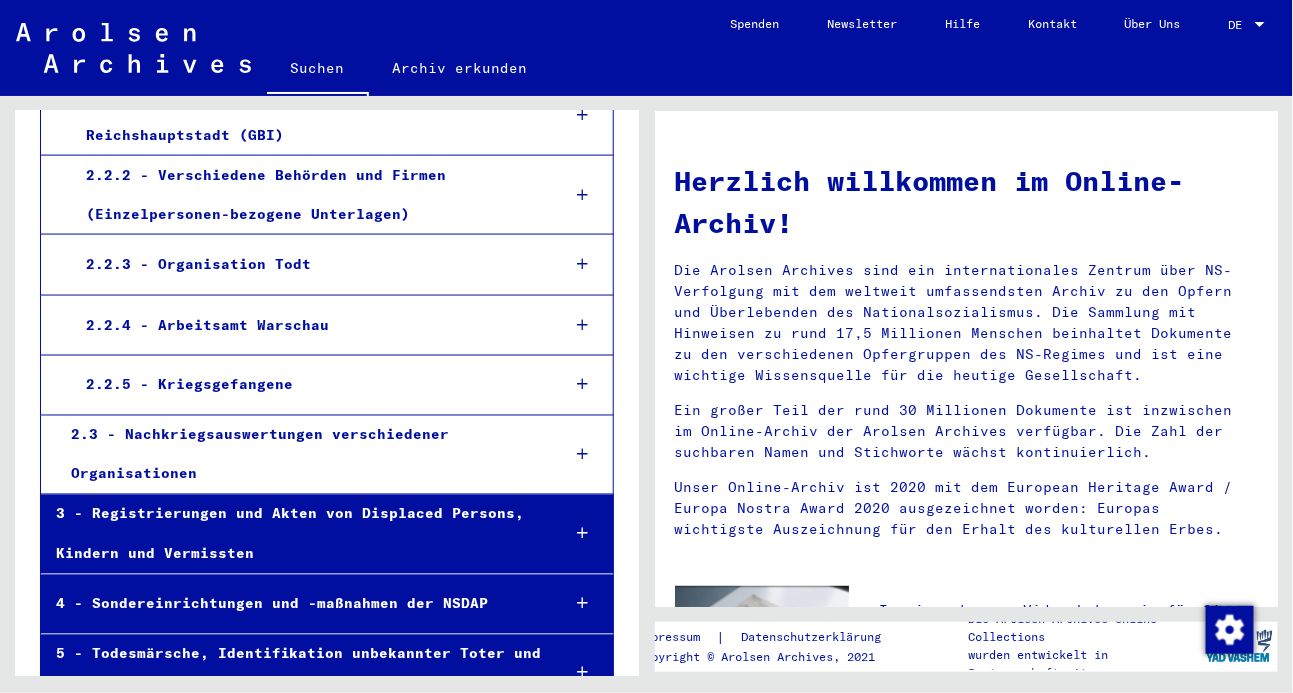 click at bounding box center (583, 455) 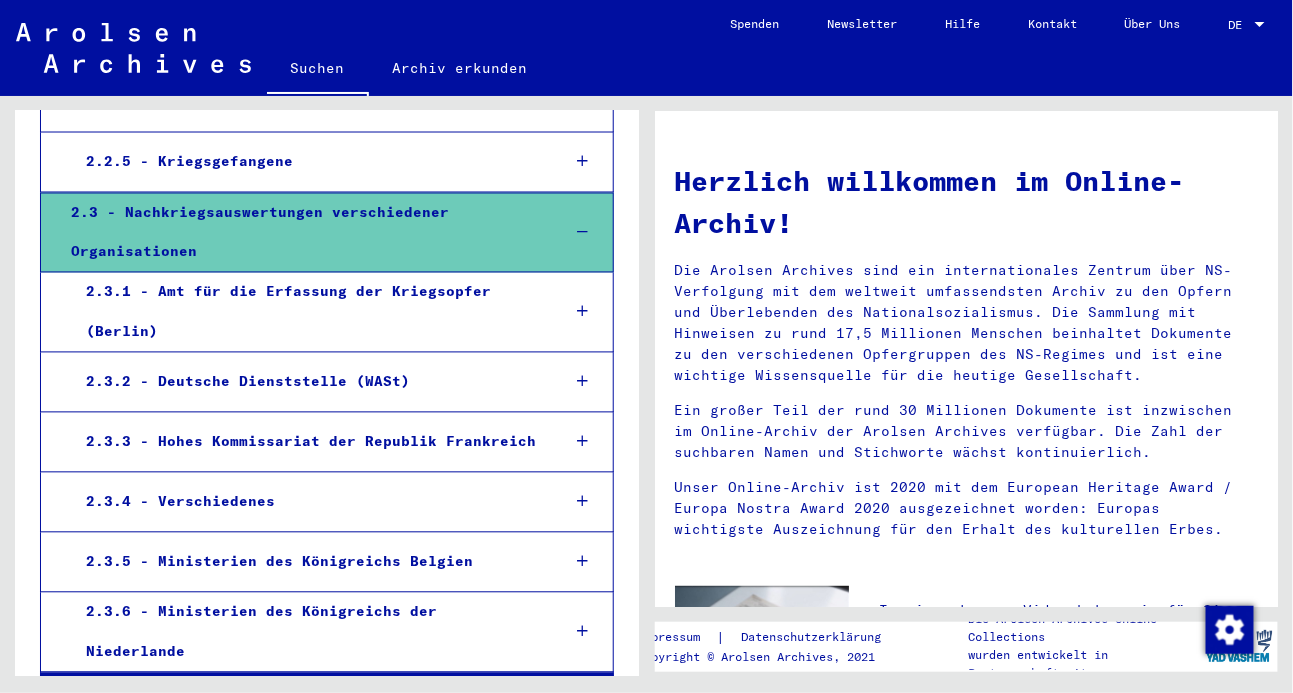 scroll, scrollTop: 1068, scrollLeft: 0, axis: vertical 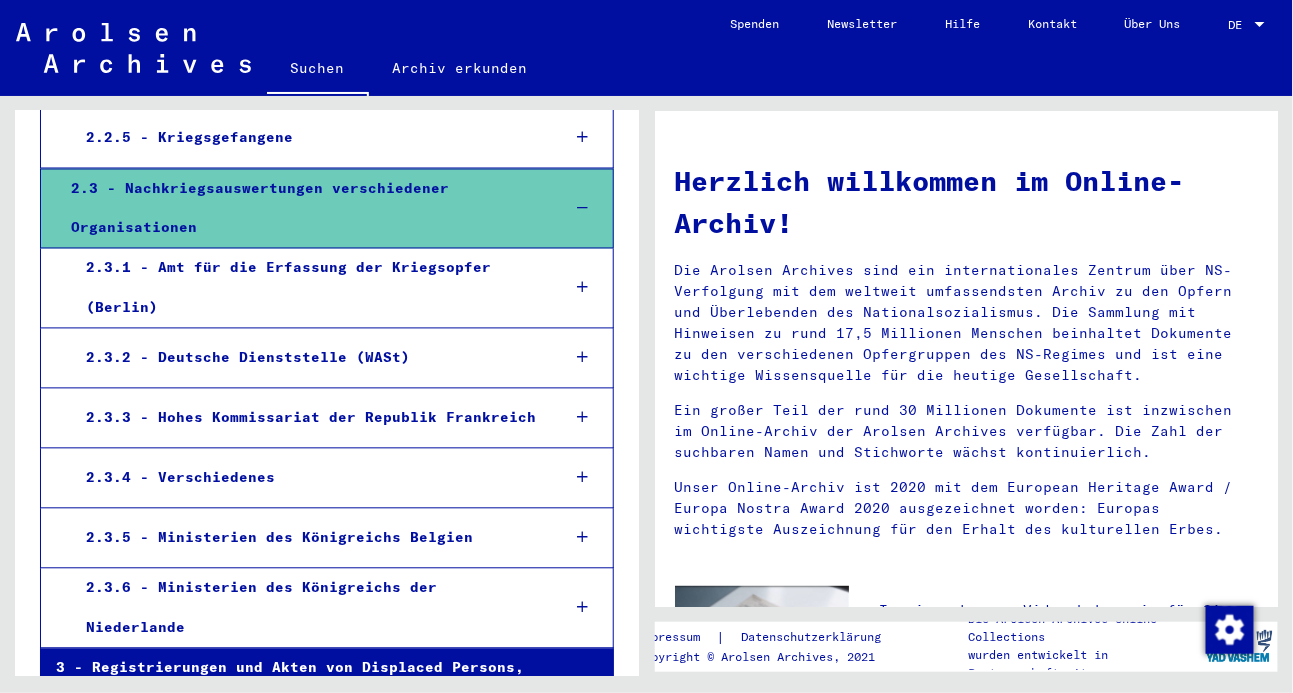 click at bounding box center (583, 358) 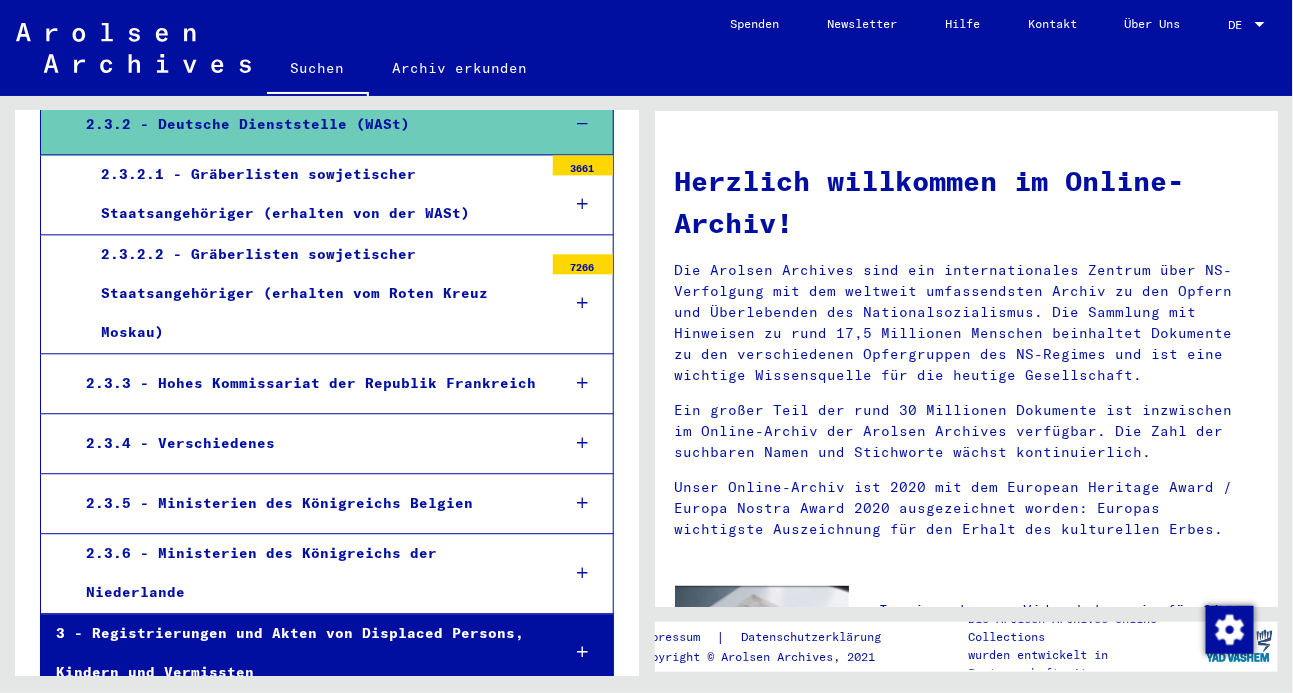 scroll, scrollTop: 1304, scrollLeft: 0, axis: vertical 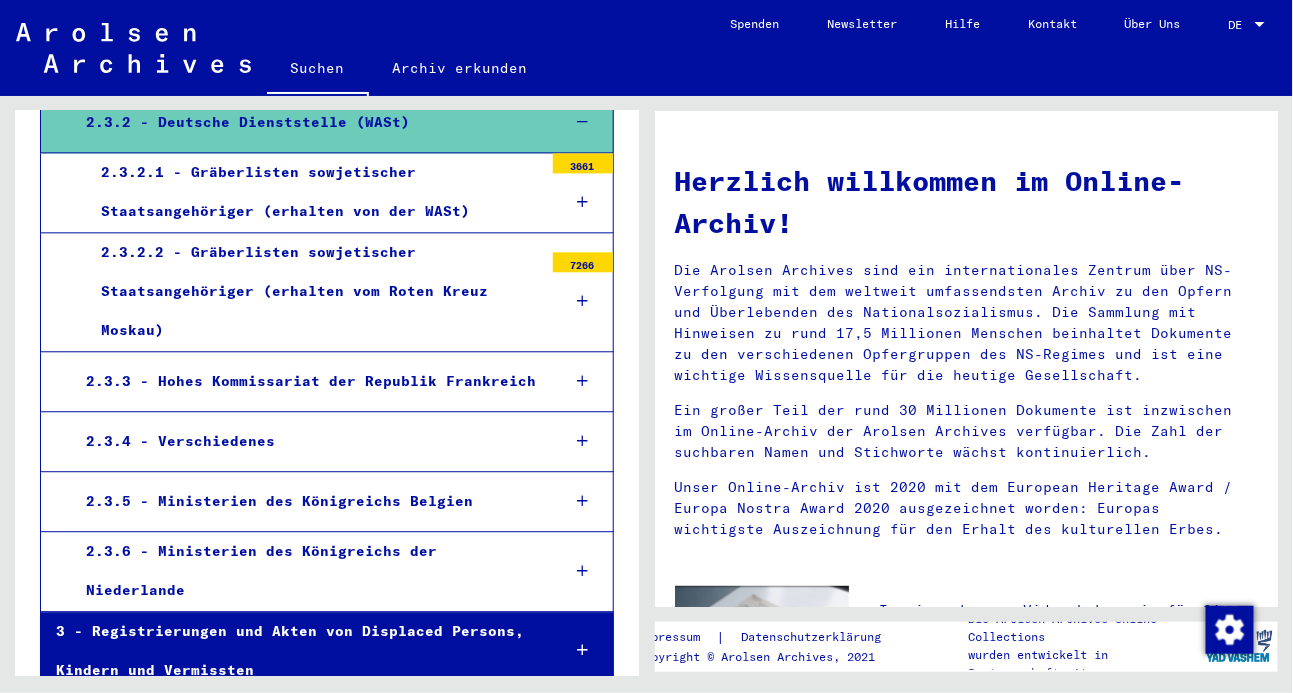 click at bounding box center [582, 301] 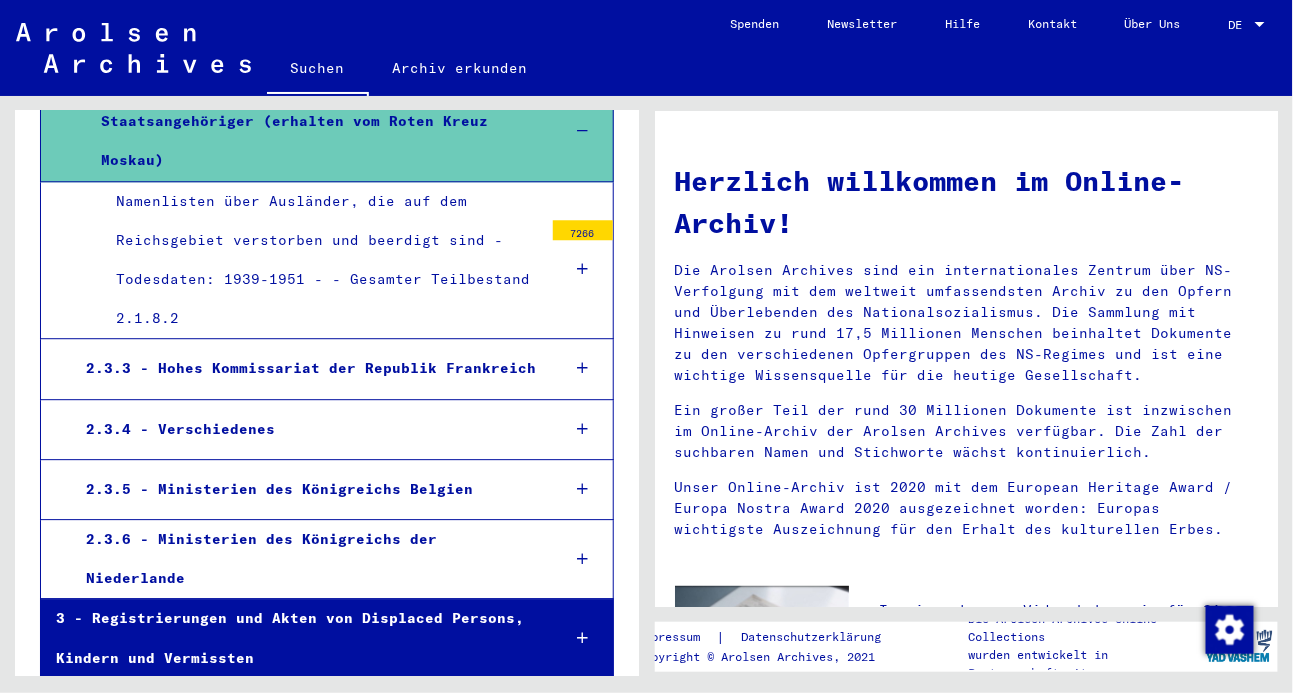 scroll, scrollTop: 1478, scrollLeft: 0, axis: vertical 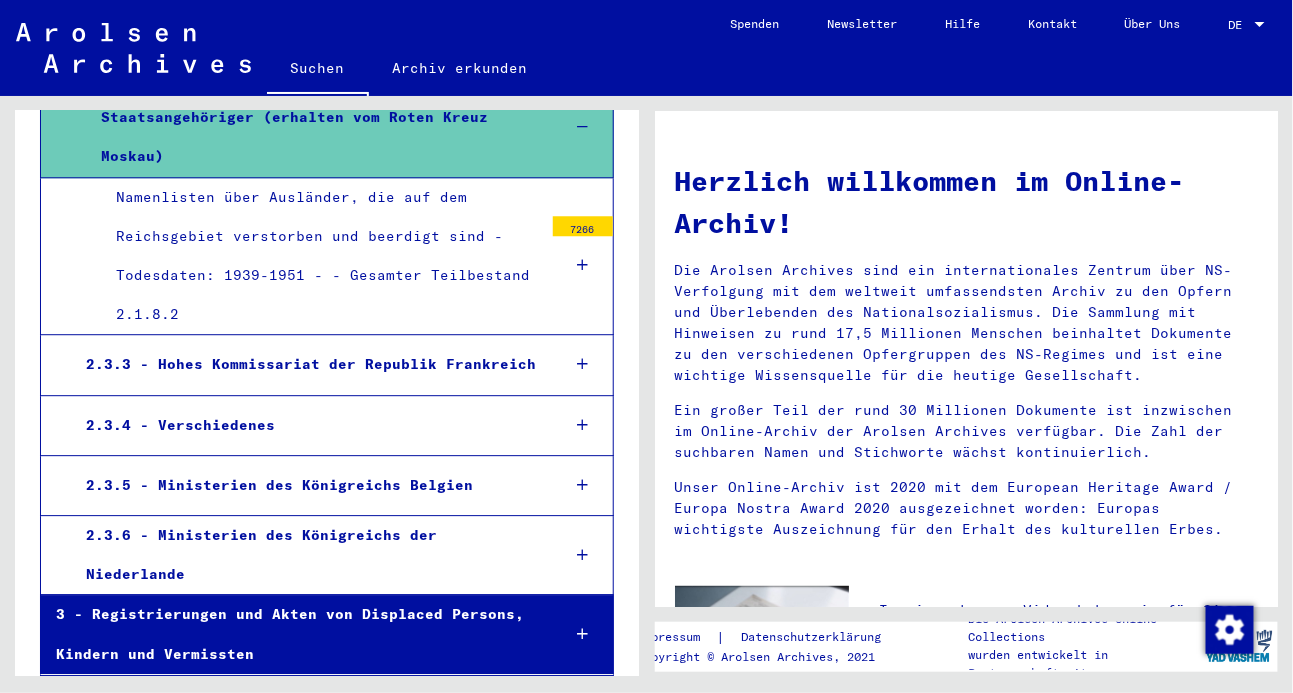 click at bounding box center [582, 265] 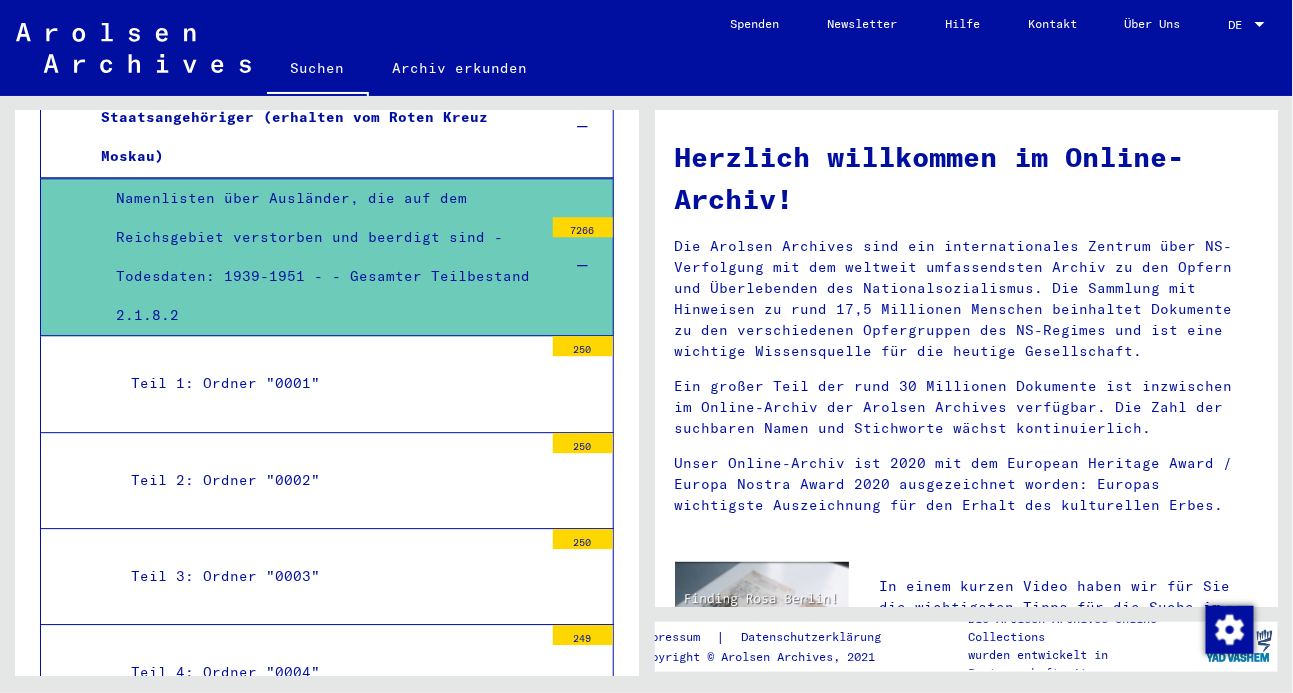 scroll, scrollTop: 29, scrollLeft: 0, axis: vertical 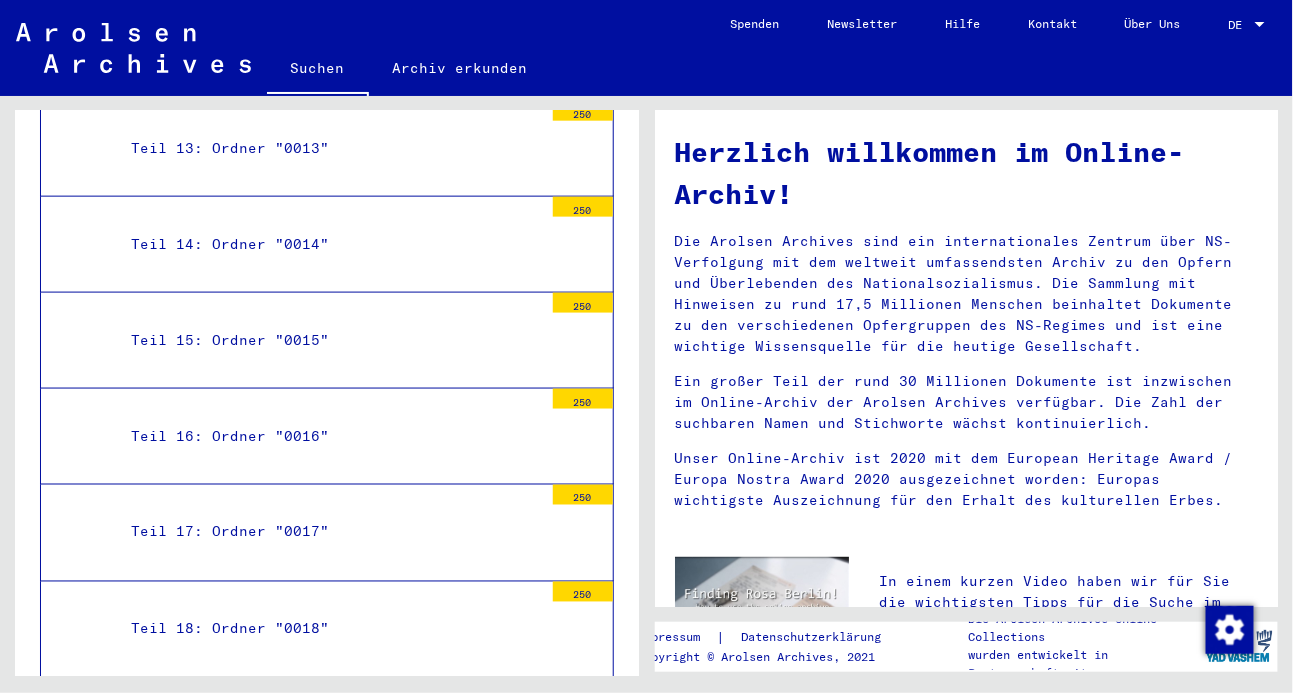 click on "250" at bounding box center (583, 592) 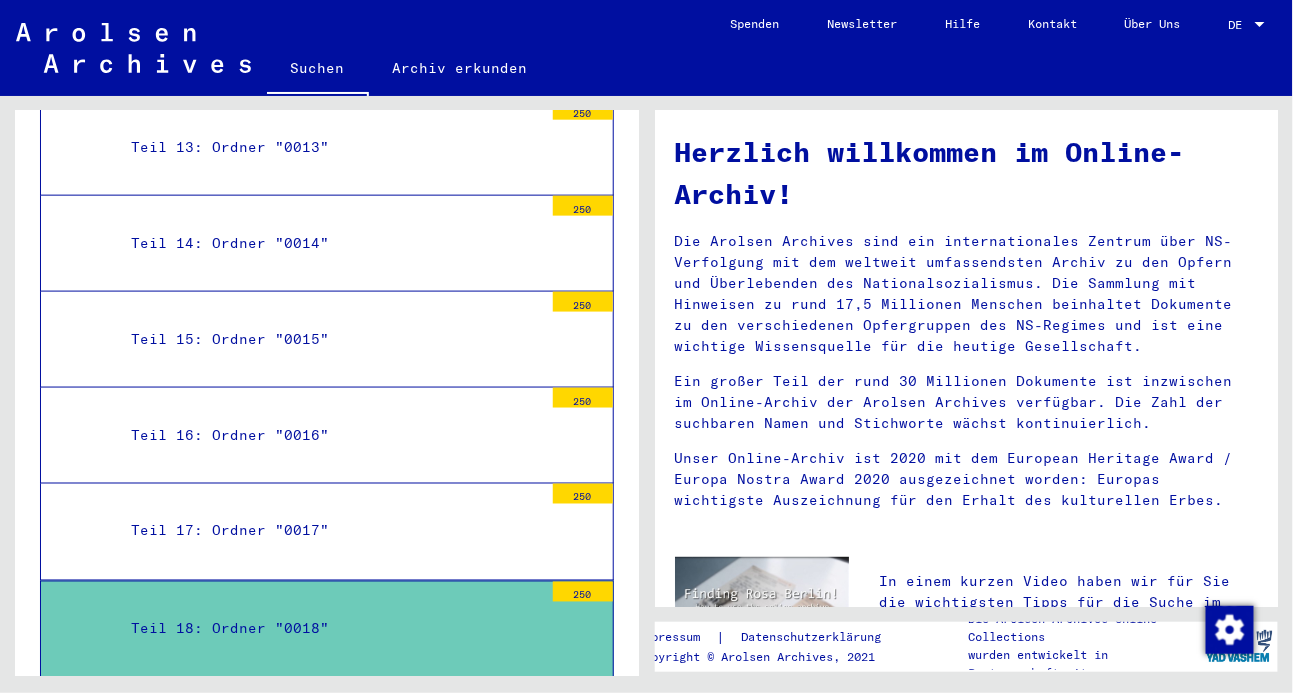 scroll, scrollTop: 2866, scrollLeft: 0, axis: vertical 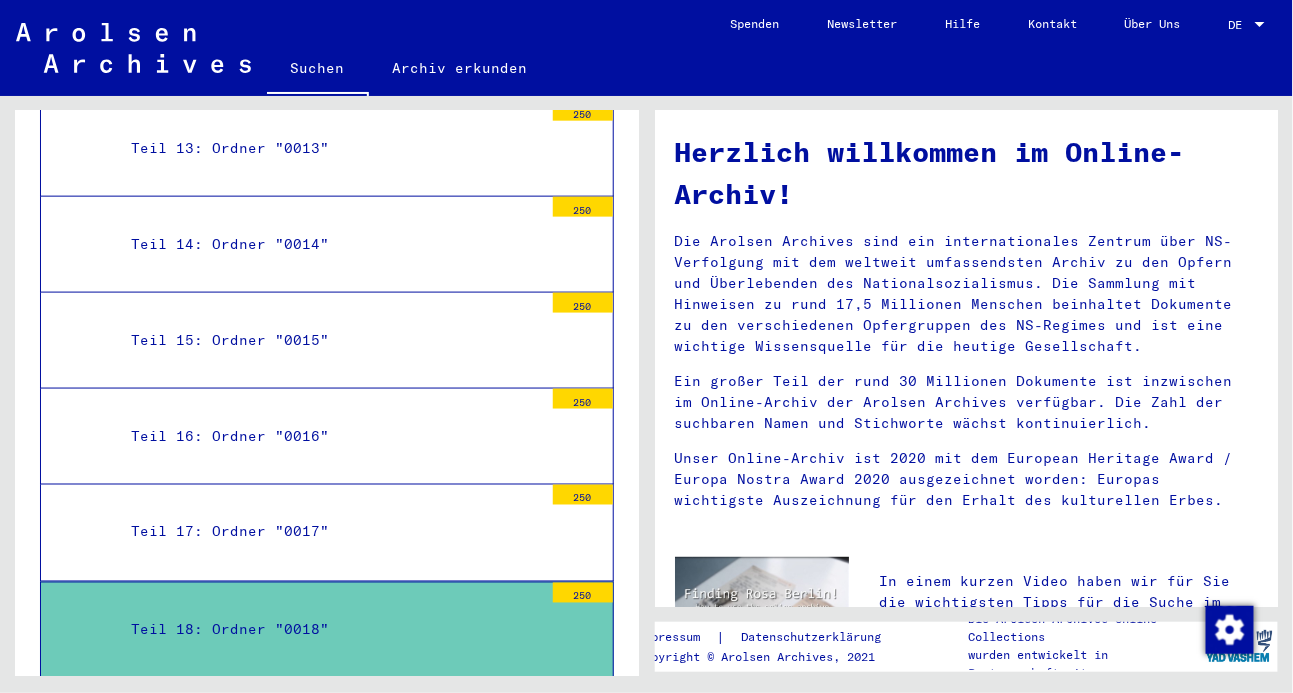 click on "Teil 18: Ordner "0018"" at bounding box center [329, 630] 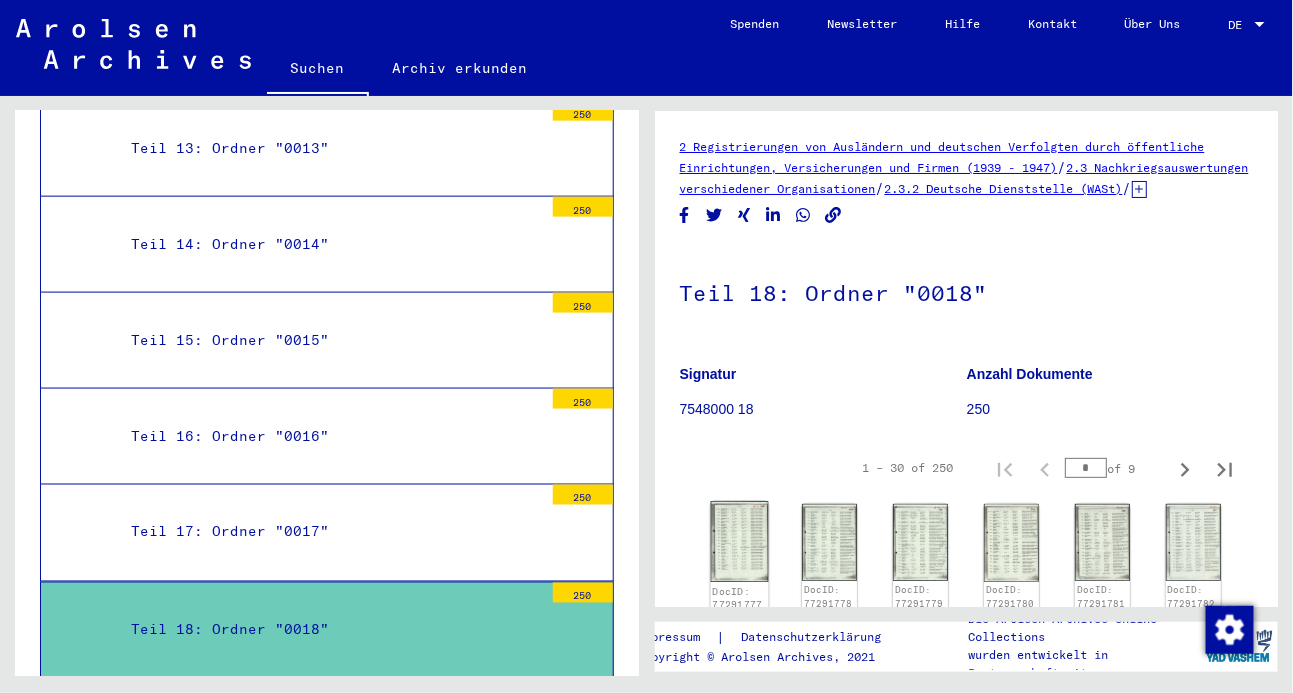 click 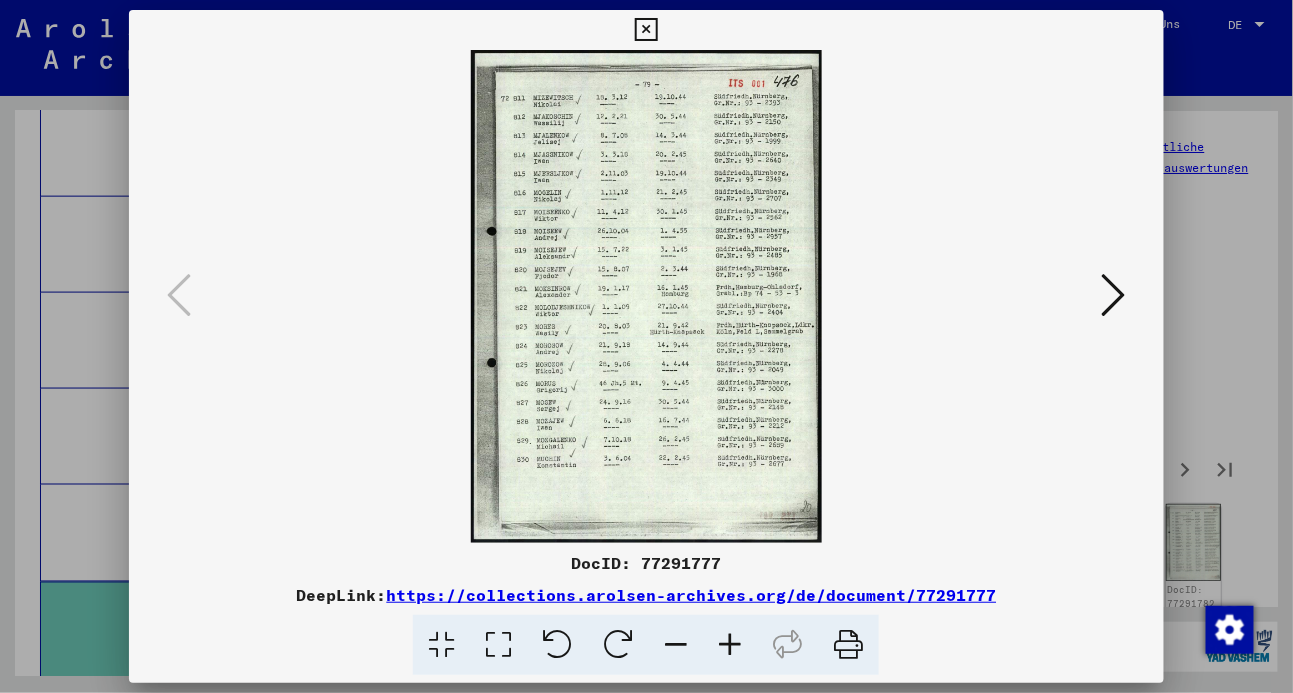 click at bounding box center [646, 30] 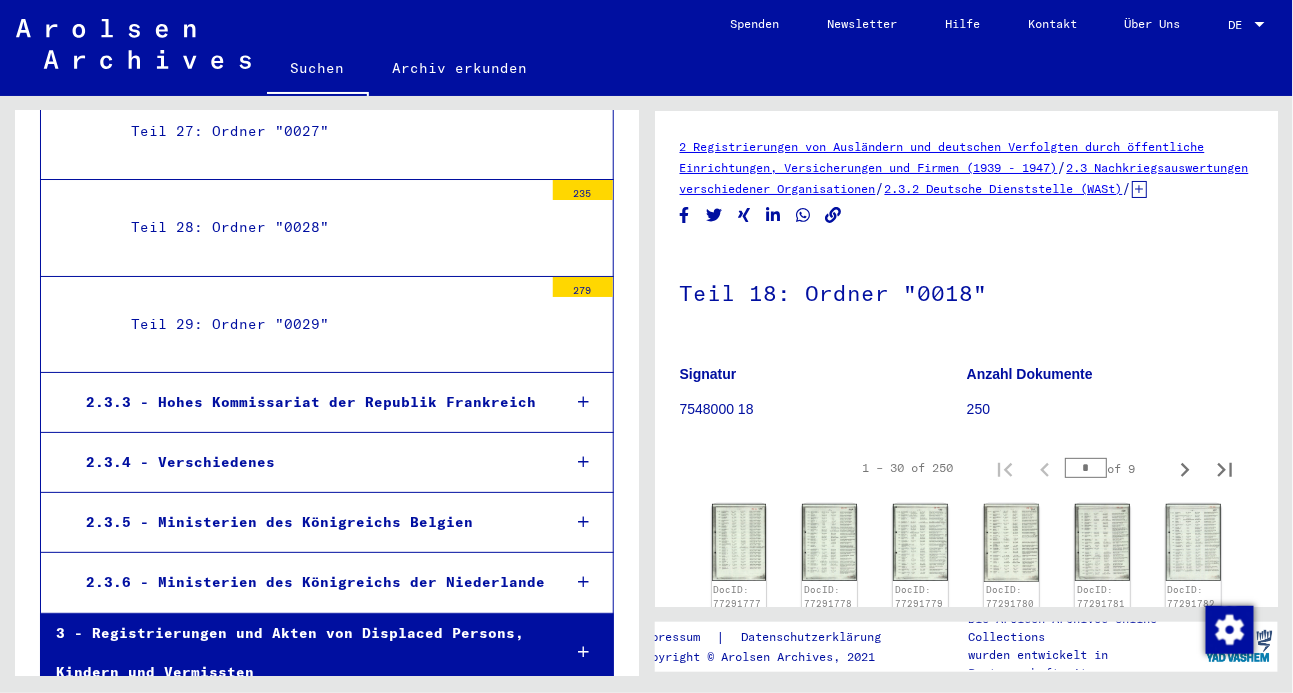 scroll, scrollTop: 4227, scrollLeft: 0, axis: vertical 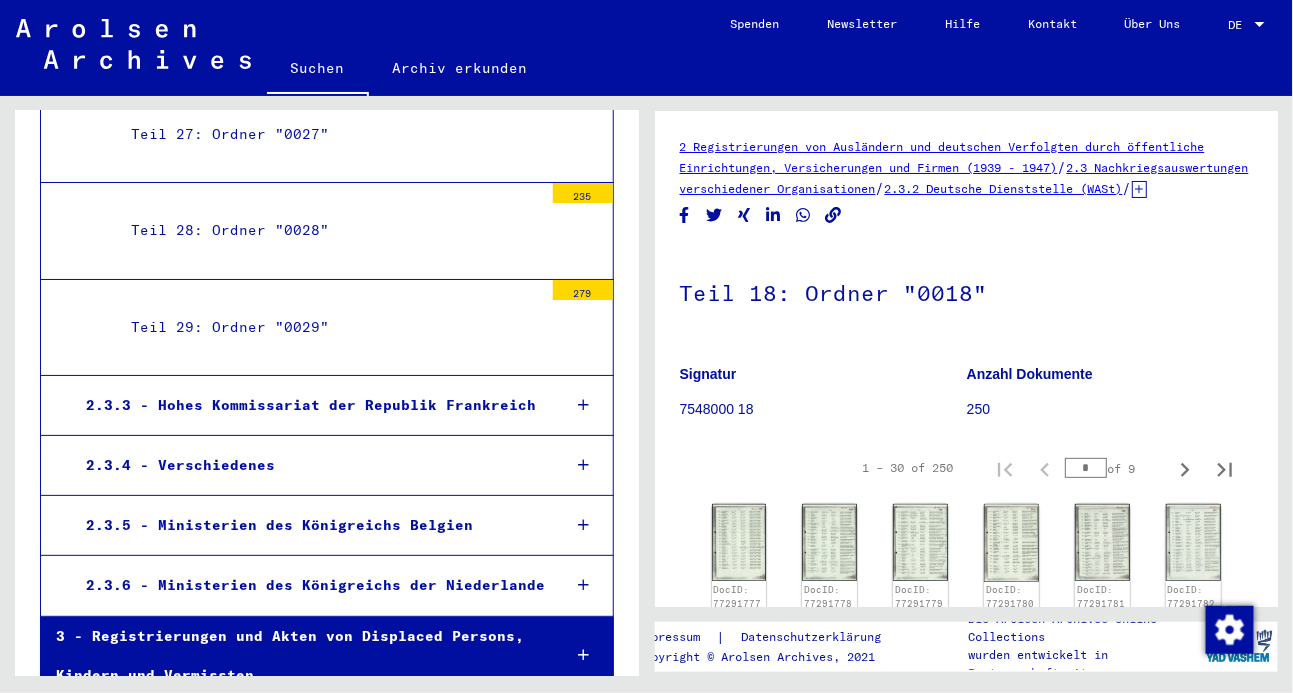 click at bounding box center [583, 465] 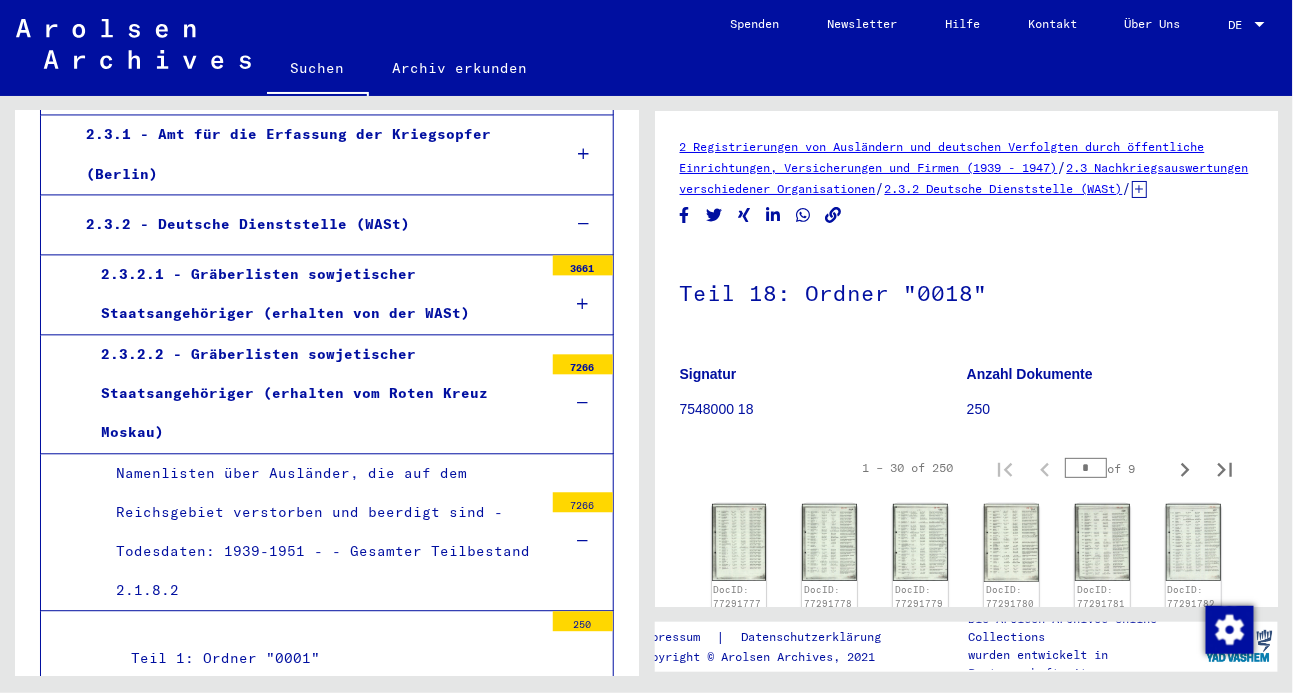 scroll, scrollTop: 1194, scrollLeft: 0, axis: vertical 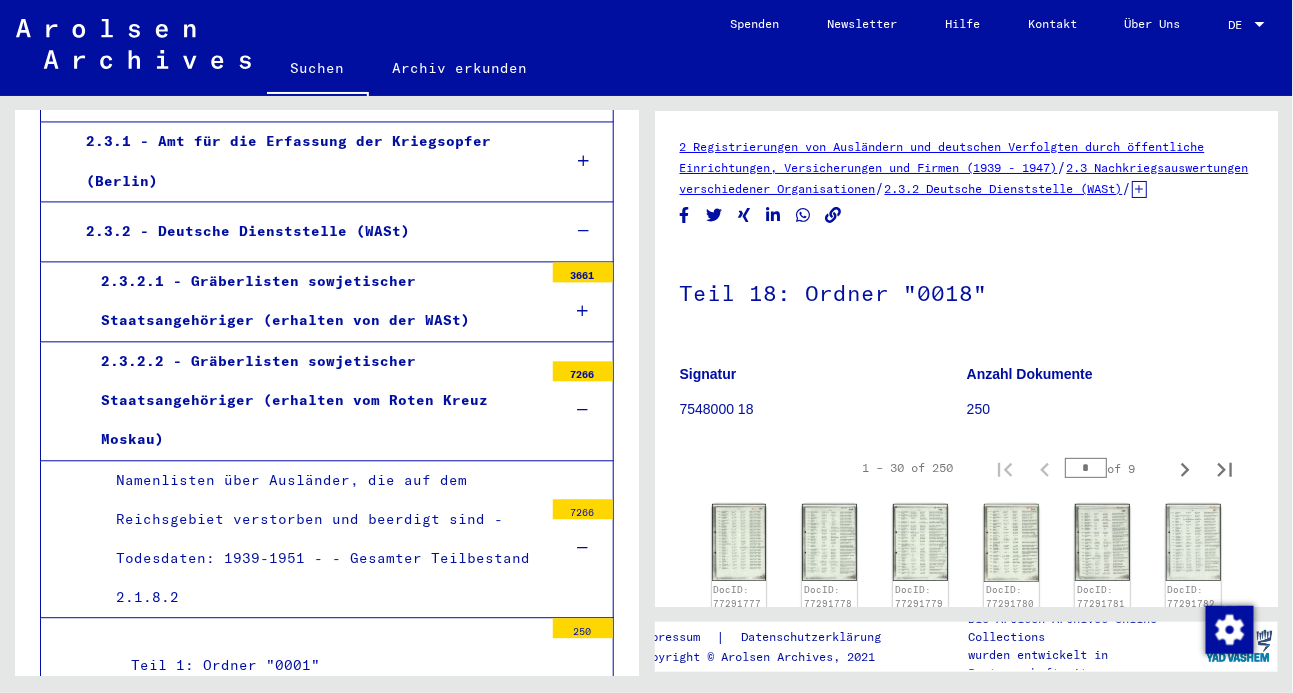 click at bounding box center (583, 311) 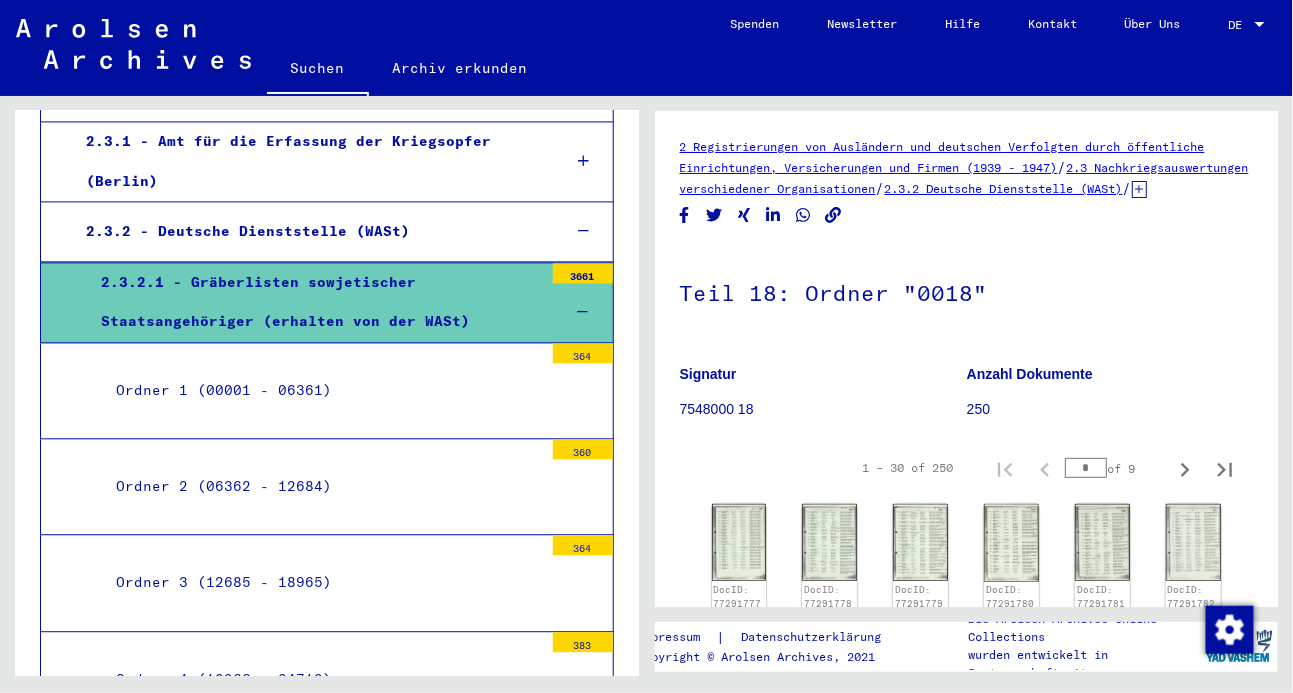 click on "Ordner 1 (00001 - 06361)" at bounding box center (322, 390) 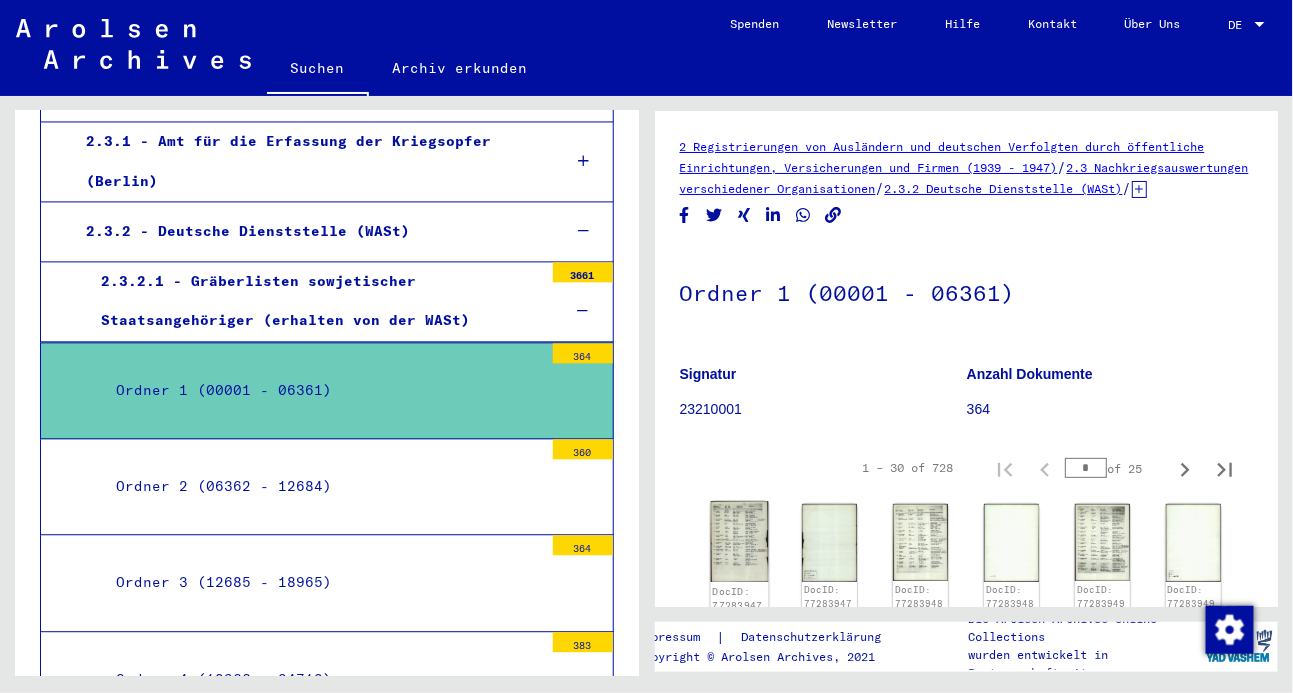 click 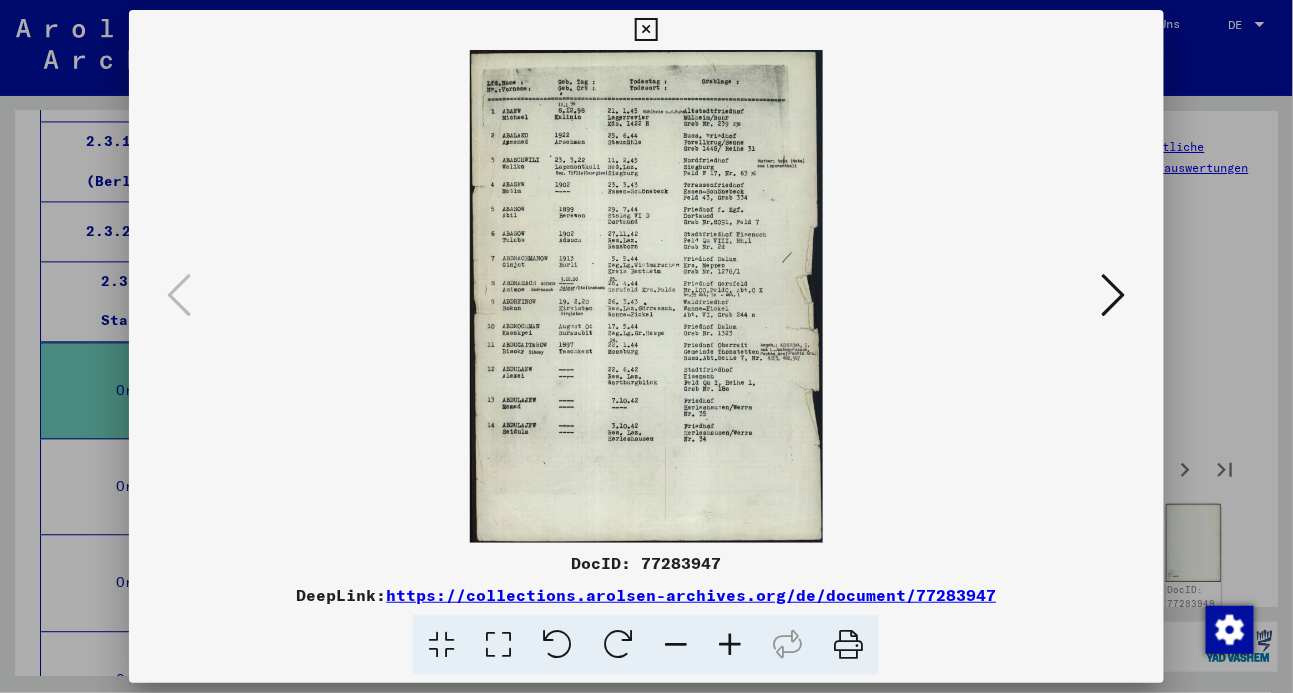 click at bounding box center [498, 645] 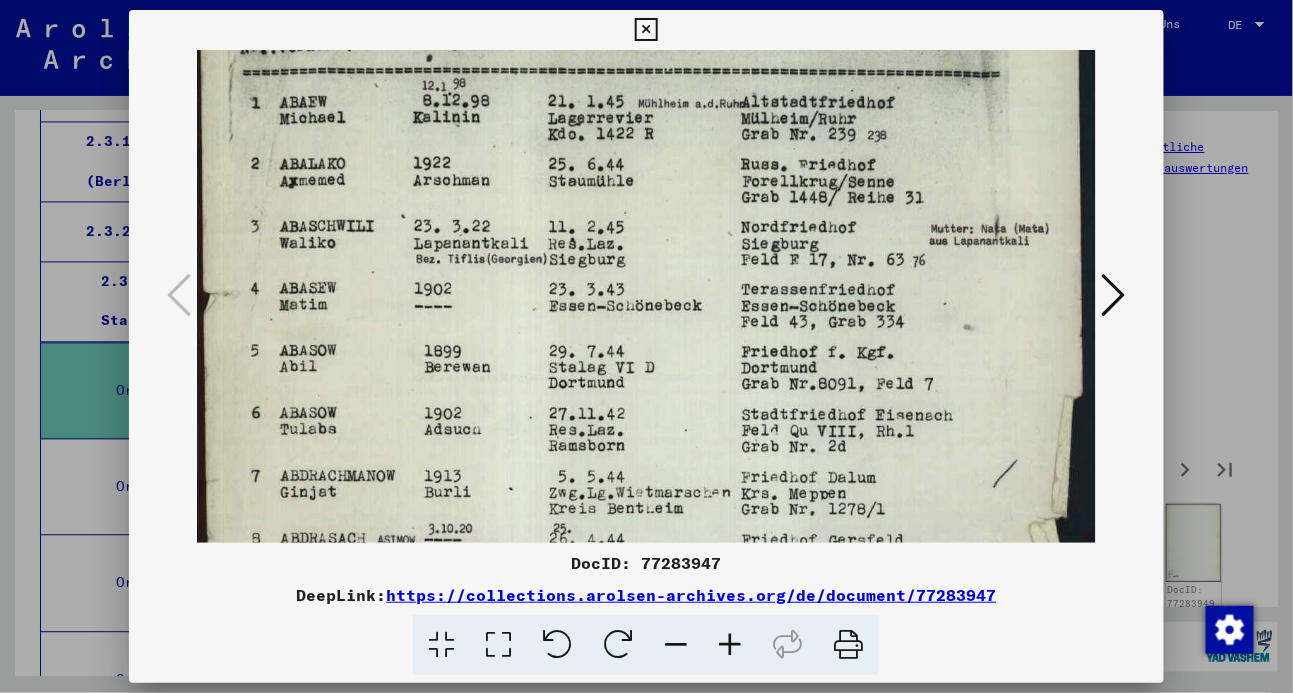 drag, startPoint x: 658, startPoint y: 365, endPoint x: 660, endPoint y: 263, distance: 102.01961 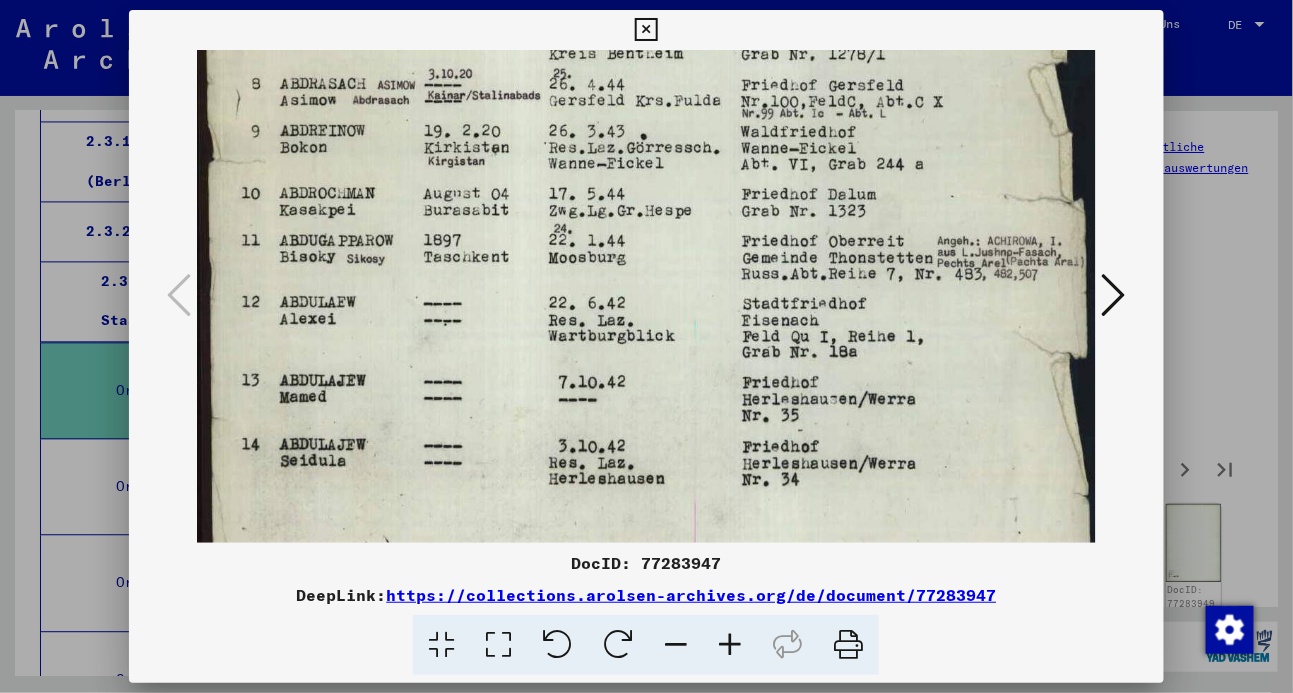 drag, startPoint x: 635, startPoint y: 315, endPoint x: 695, endPoint y: -129, distance: 448.0357 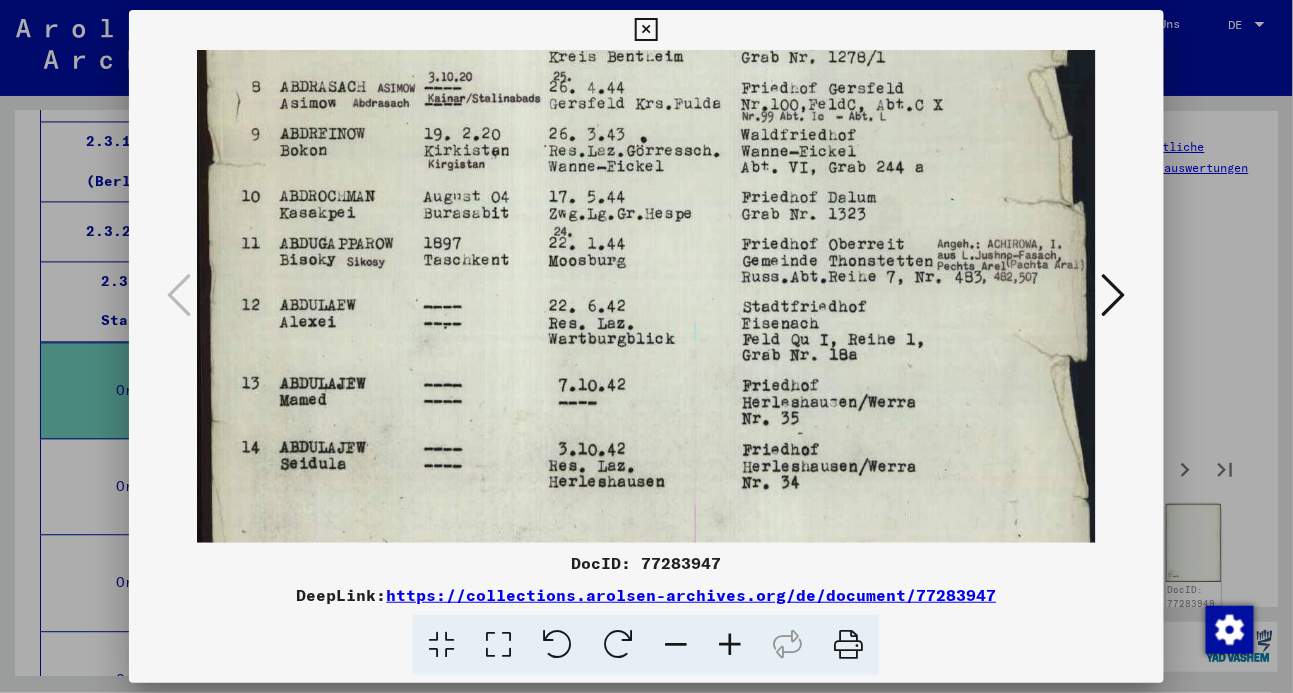 click at bounding box center [646, 30] 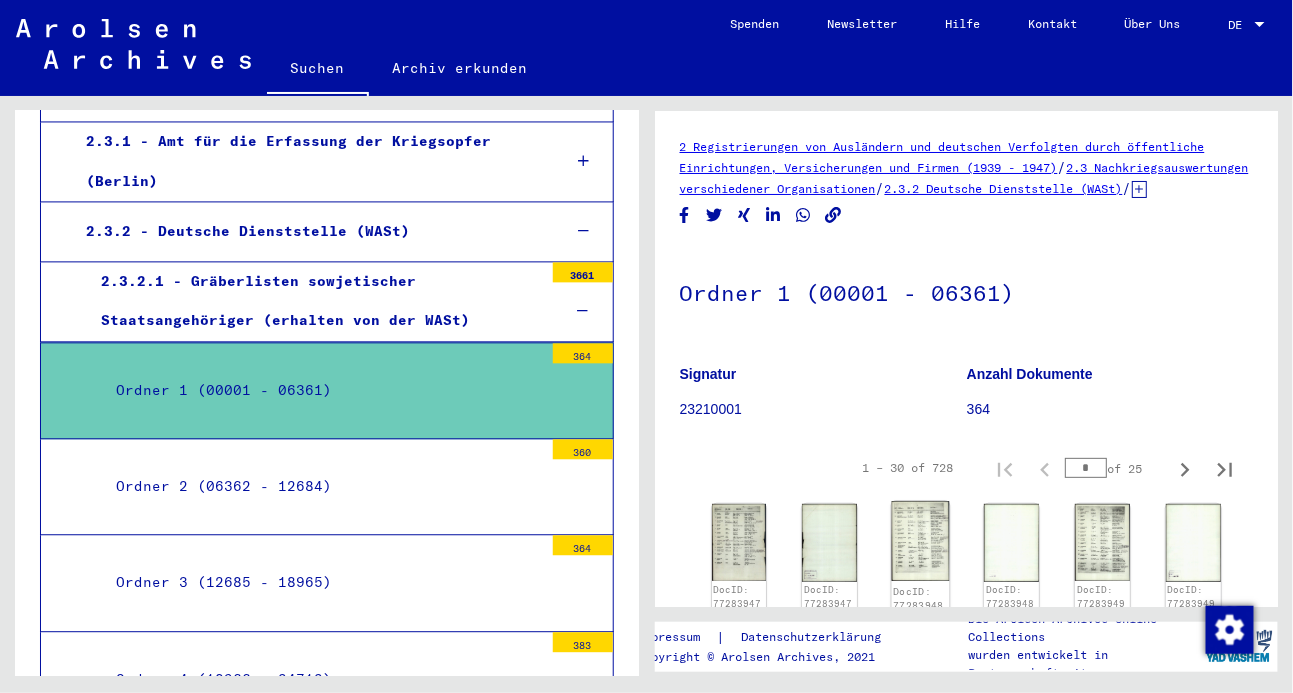 click 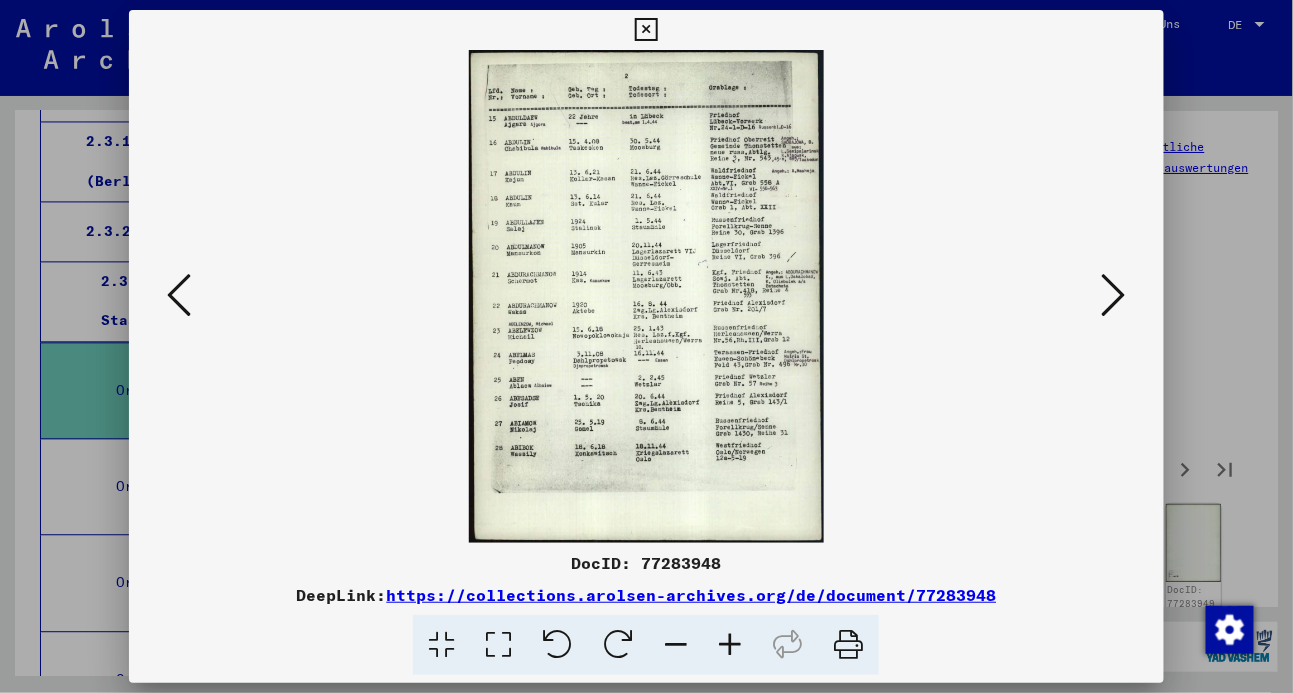 click at bounding box center (498, 645) 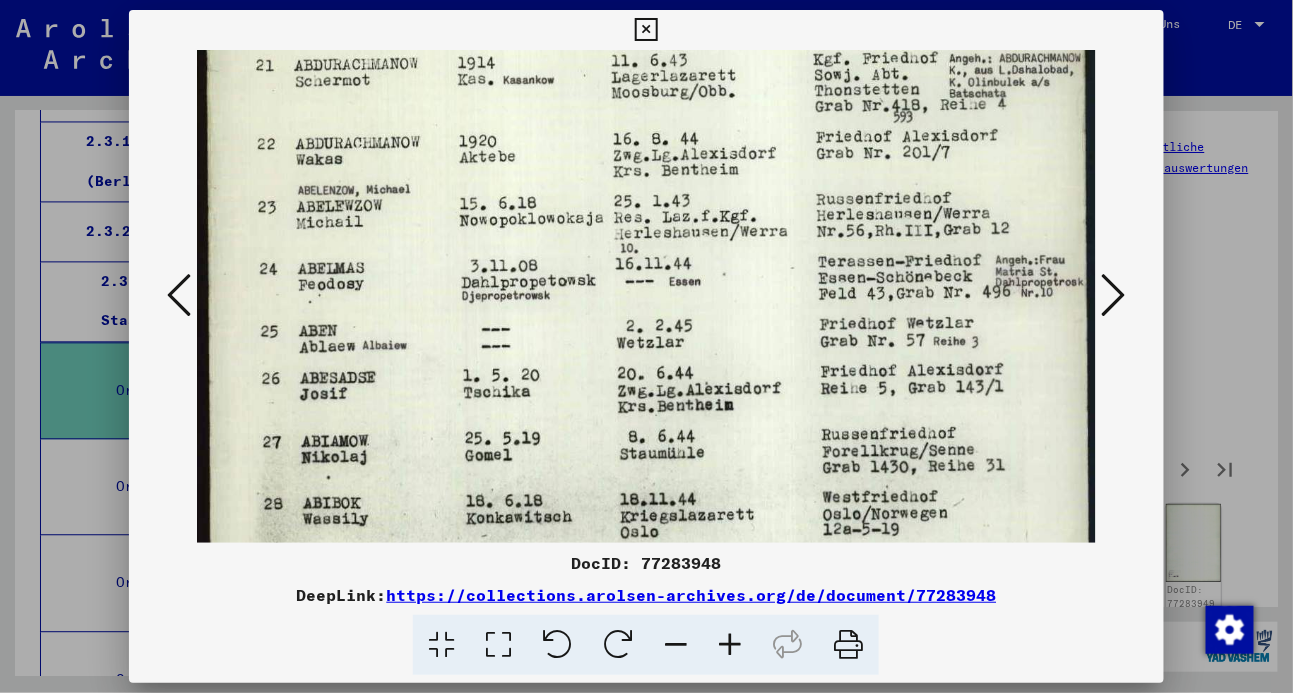 drag, startPoint x: 866, startPoint y: 410, endPoint x: 952, endPoint y: -129, distance: 545.81775 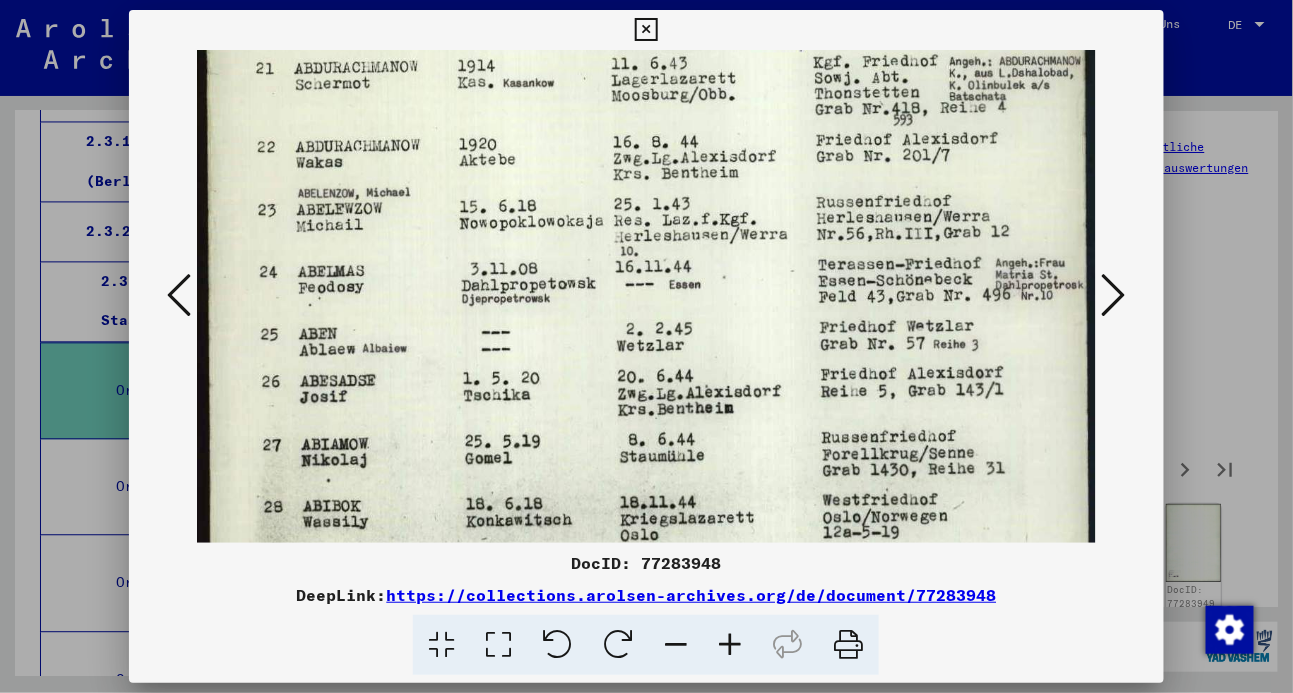 click at bounding box center (646, 30) 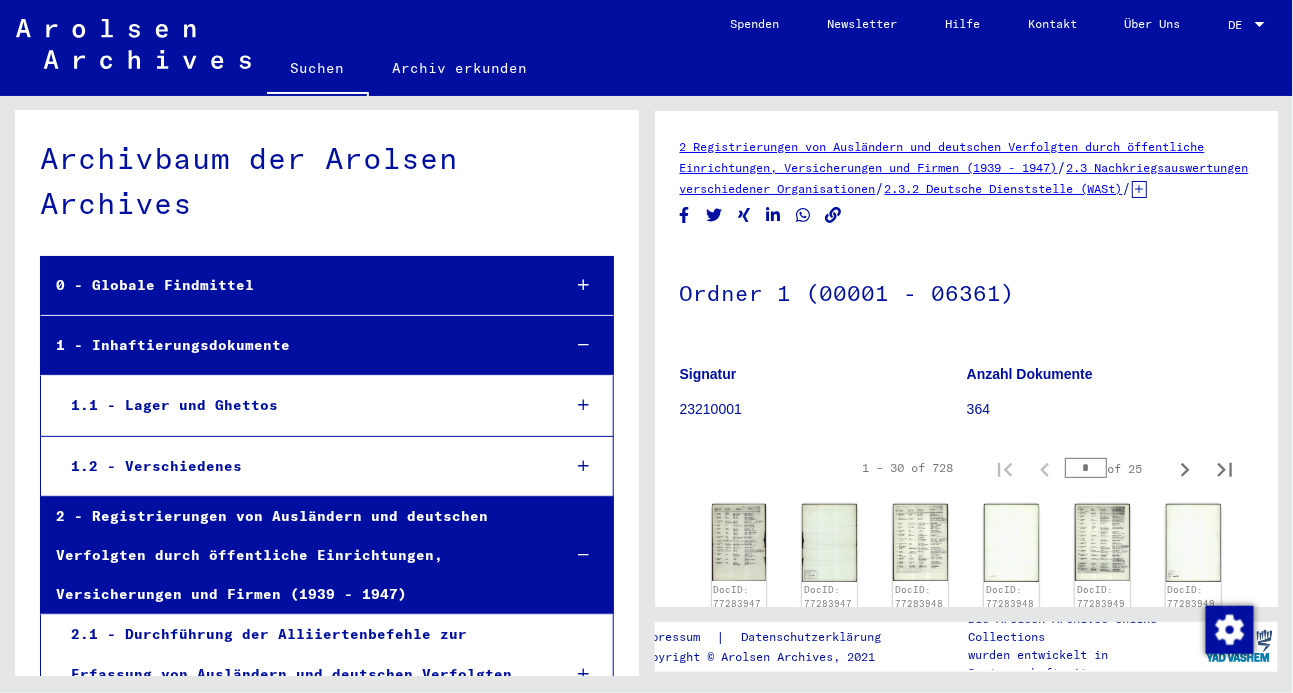 scroll, scrollTop: 11, scrollLeft: 0, axis: vertical 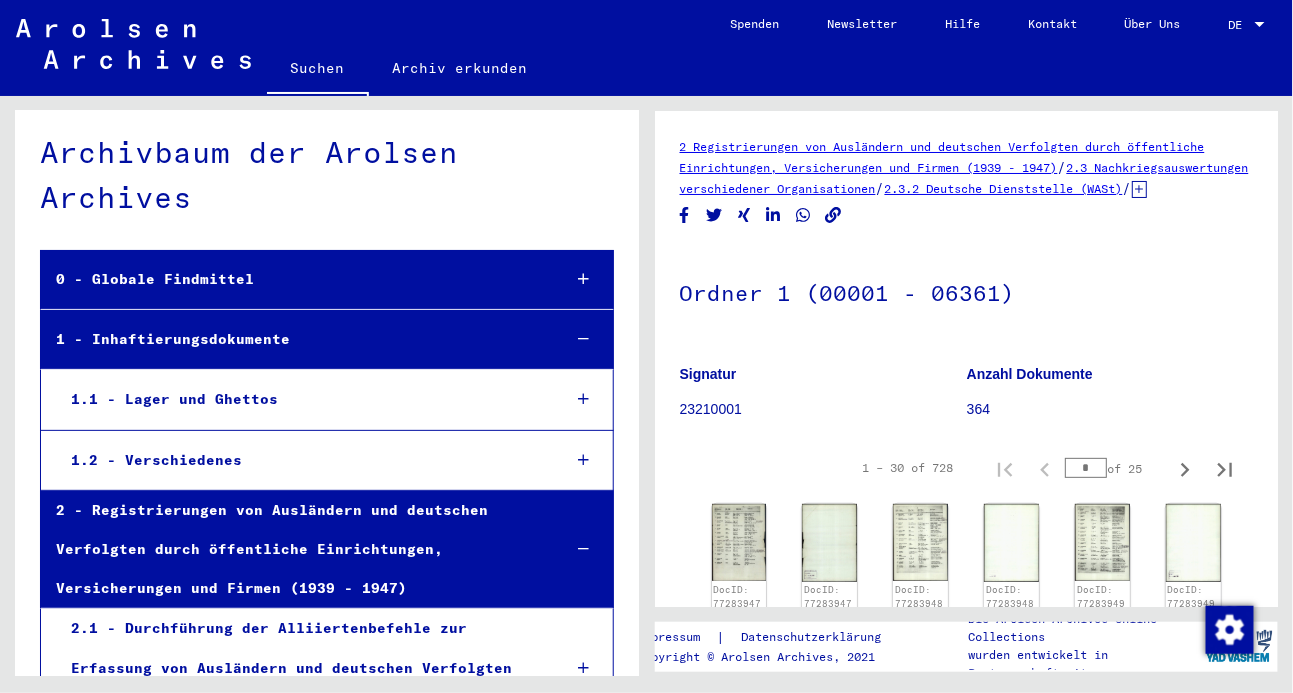 click at bounding box center (583, 460) 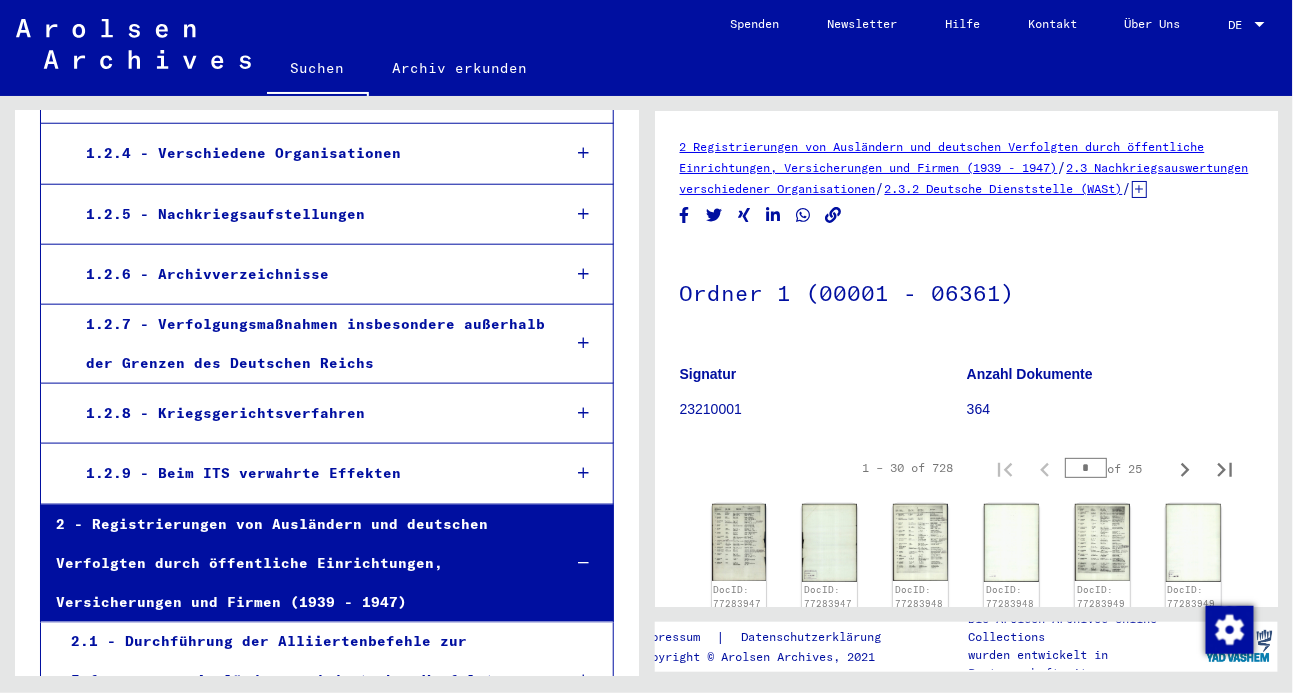 scroll, scrollTop: 560, scrollLeft: 0, axis: vertical 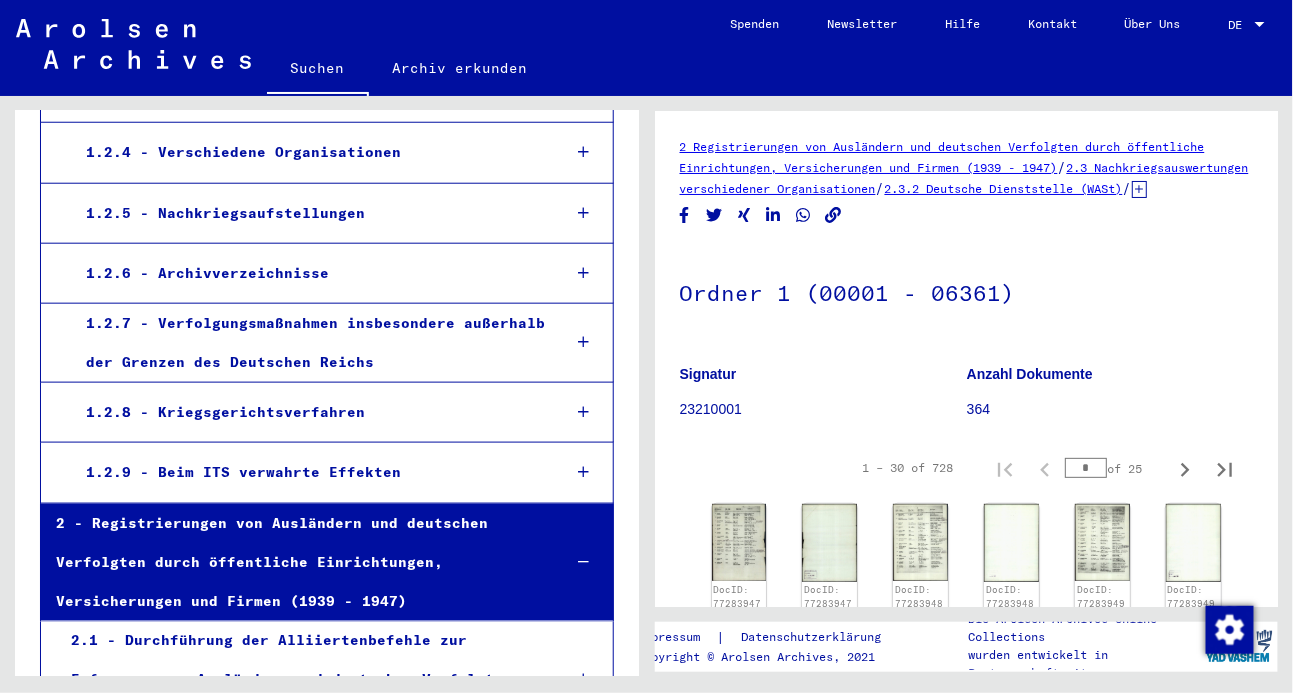 click at bounding box center (583, 152) 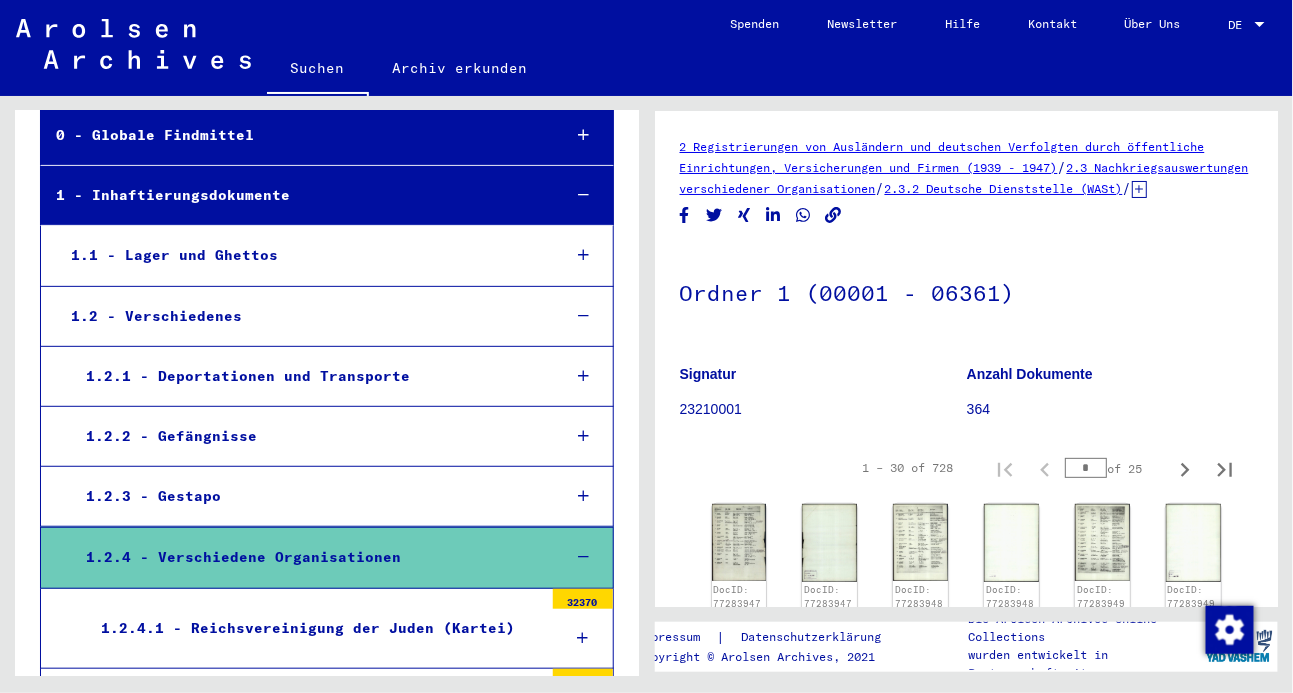 scroll, scrollTop: 152, scrollLeft: 0, axis: vertical 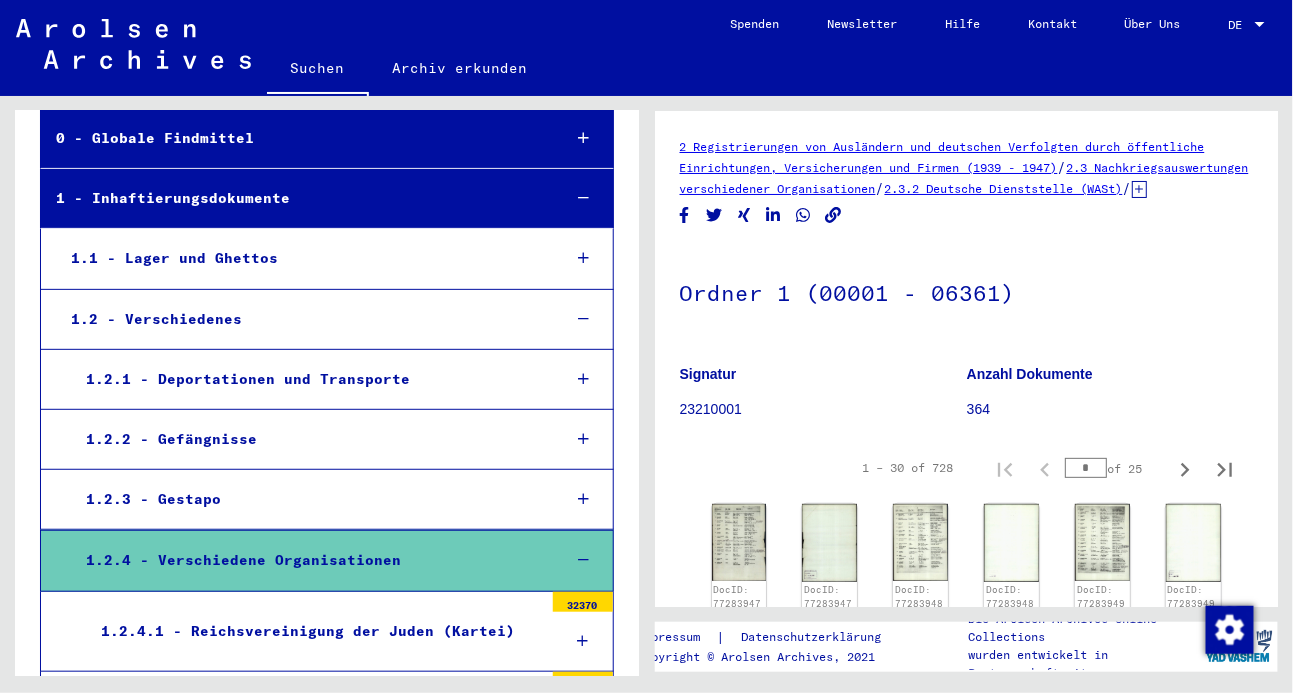 click at bounding box center [583, 379] 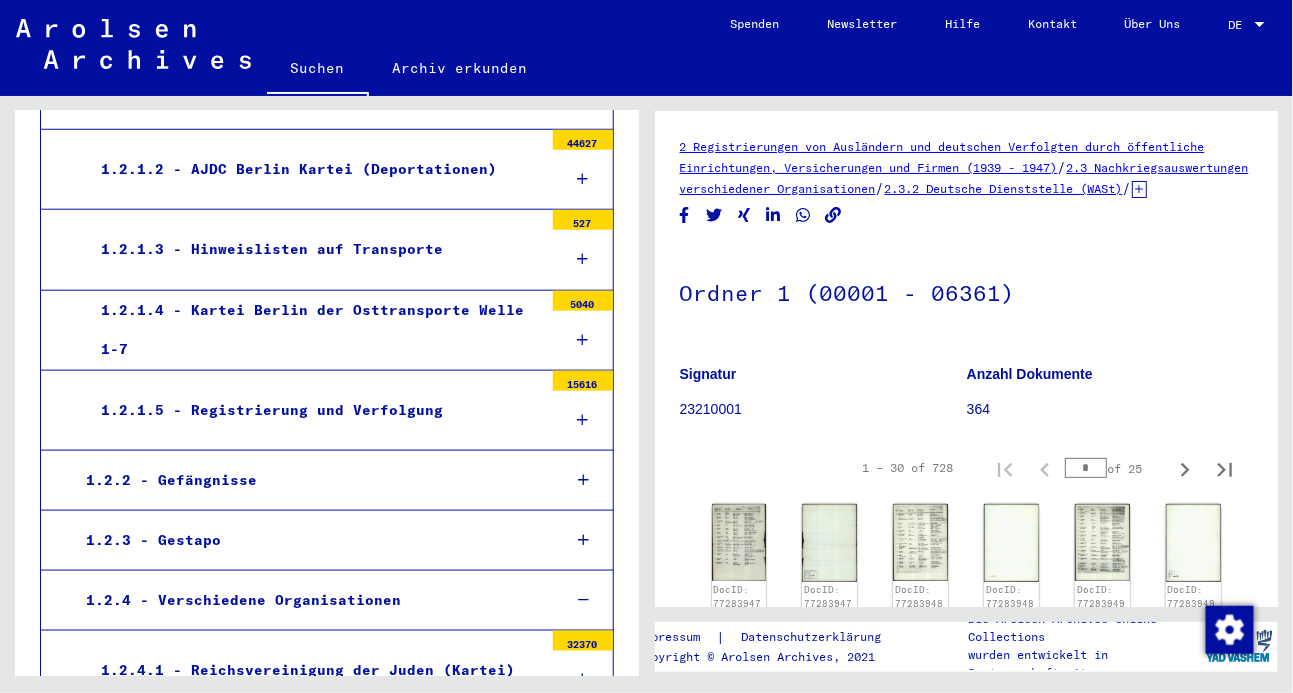 scroll, scrollTop: 515, scrollLeft: 0, axis: vertical 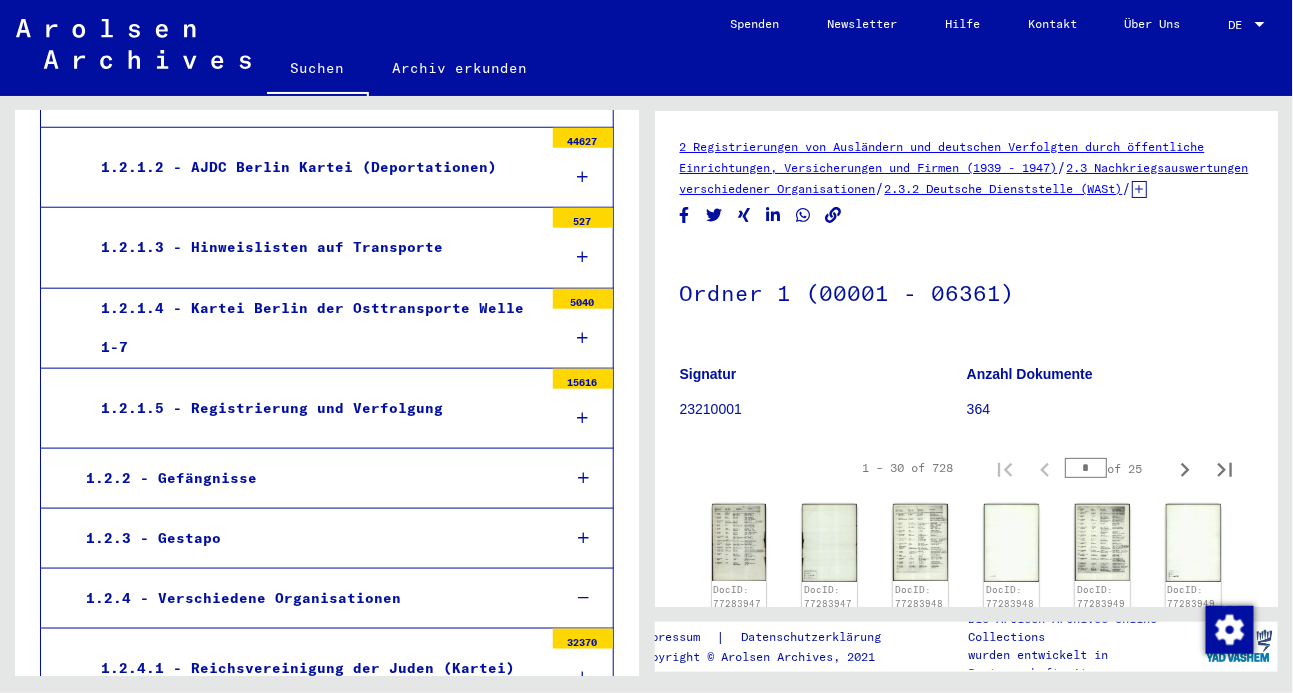 click at bounding box center [582, 338] 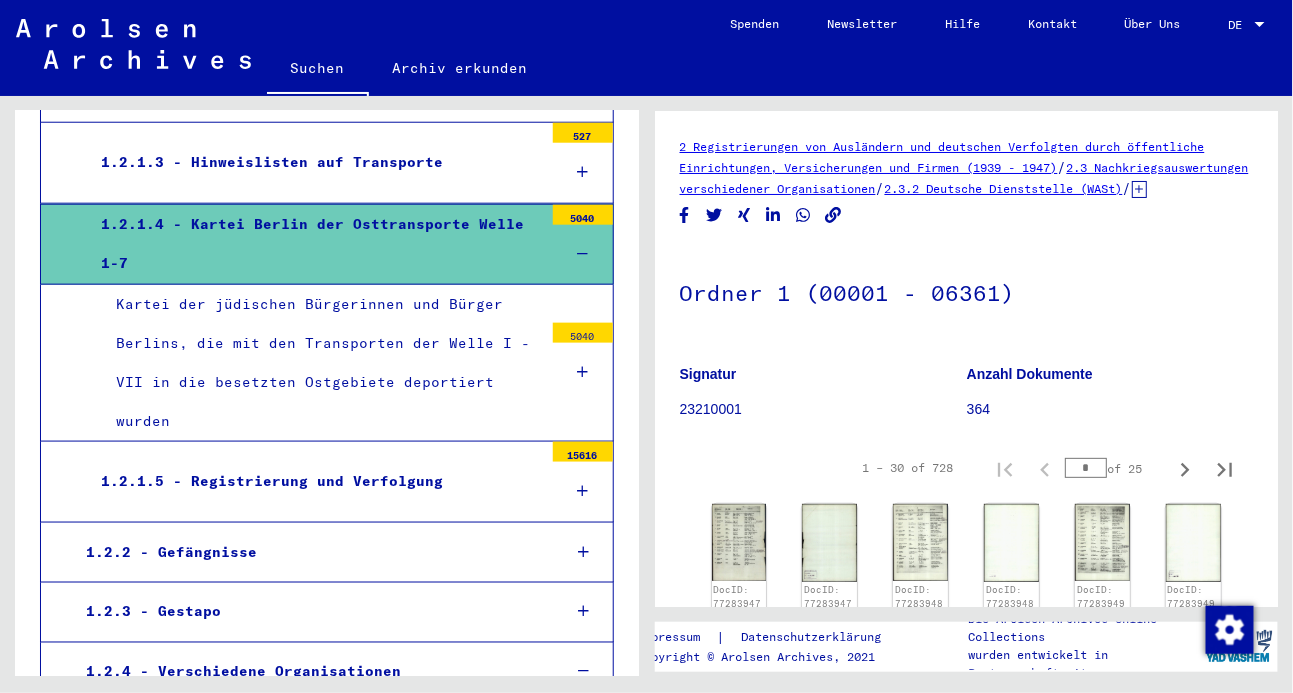 scroll, scrollTop: 608, scrollLeft: 0, axis: vertical 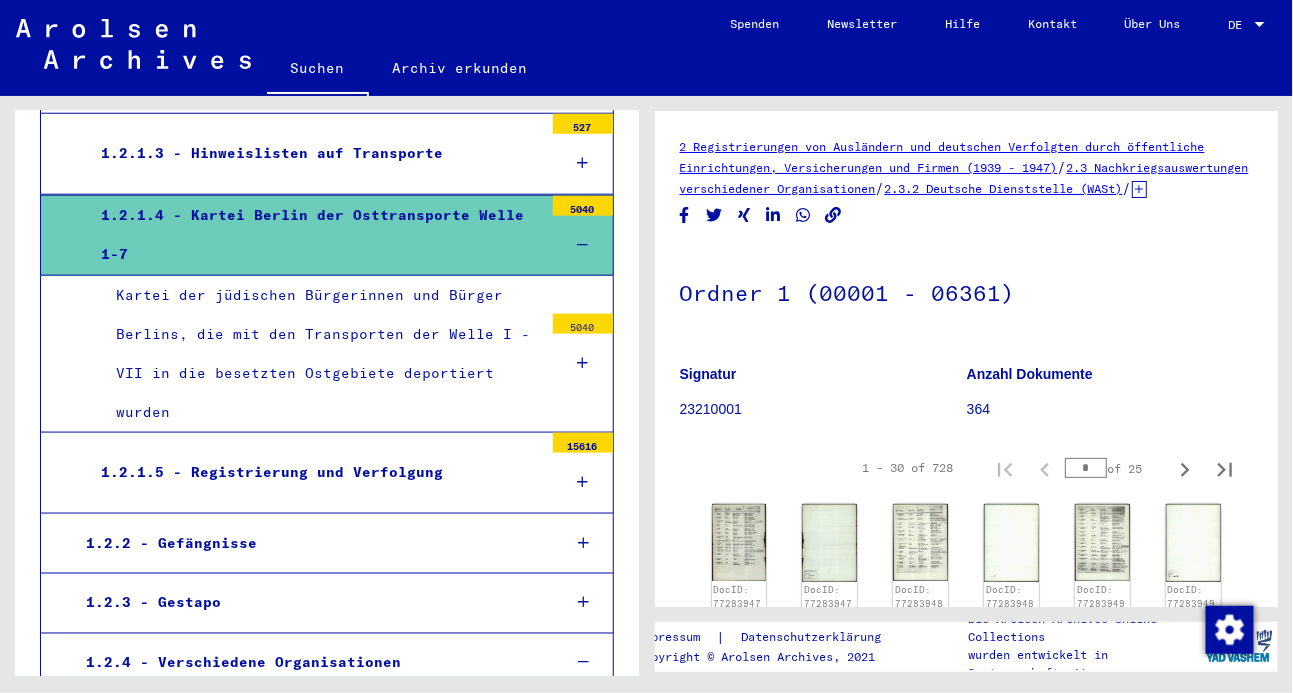 click at bounding box center (582, 363) 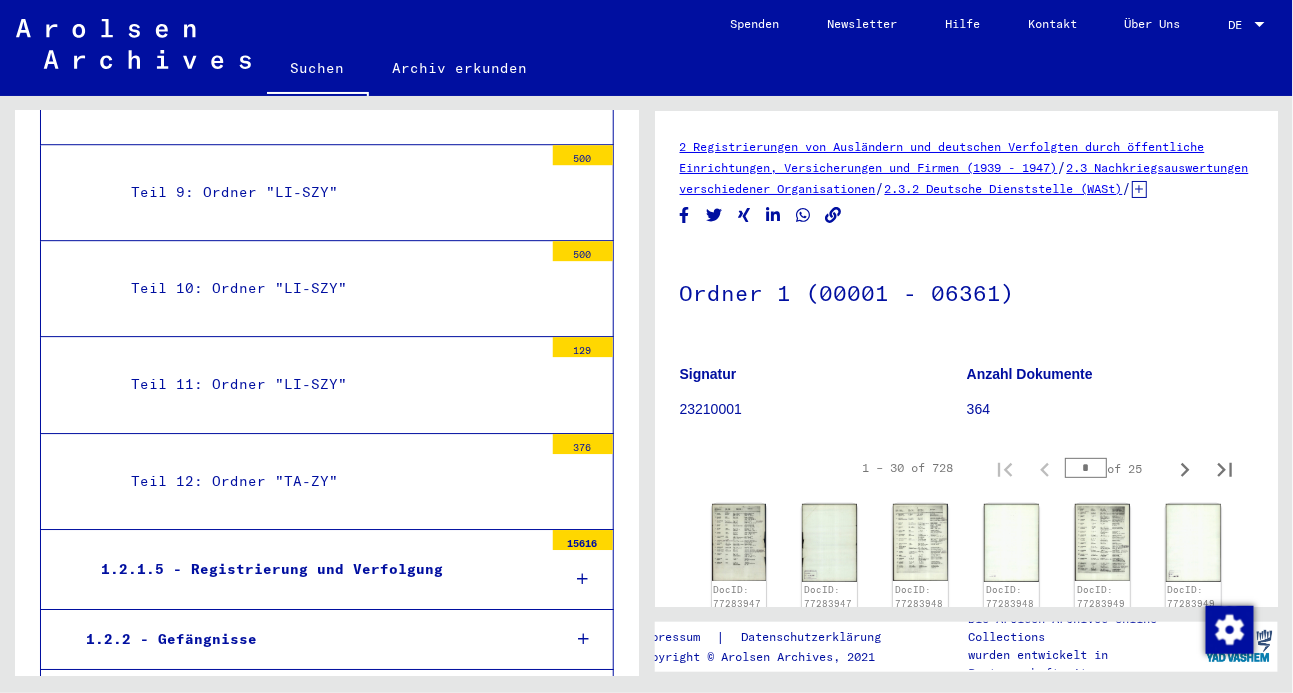 scroll, scrollTop: 1653, scrollLeft: 0, axis: vertical 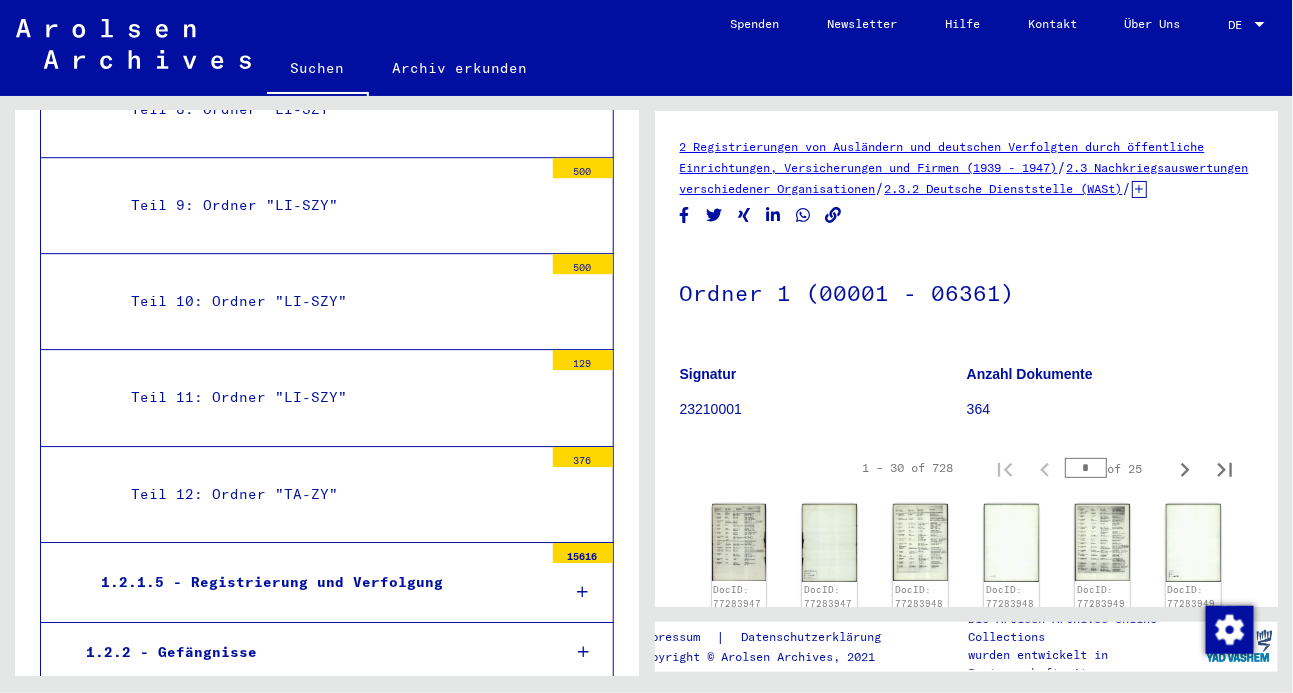 click on "Teil 12: Ordner "TA-ZY"" at bounding box center (329, 494) 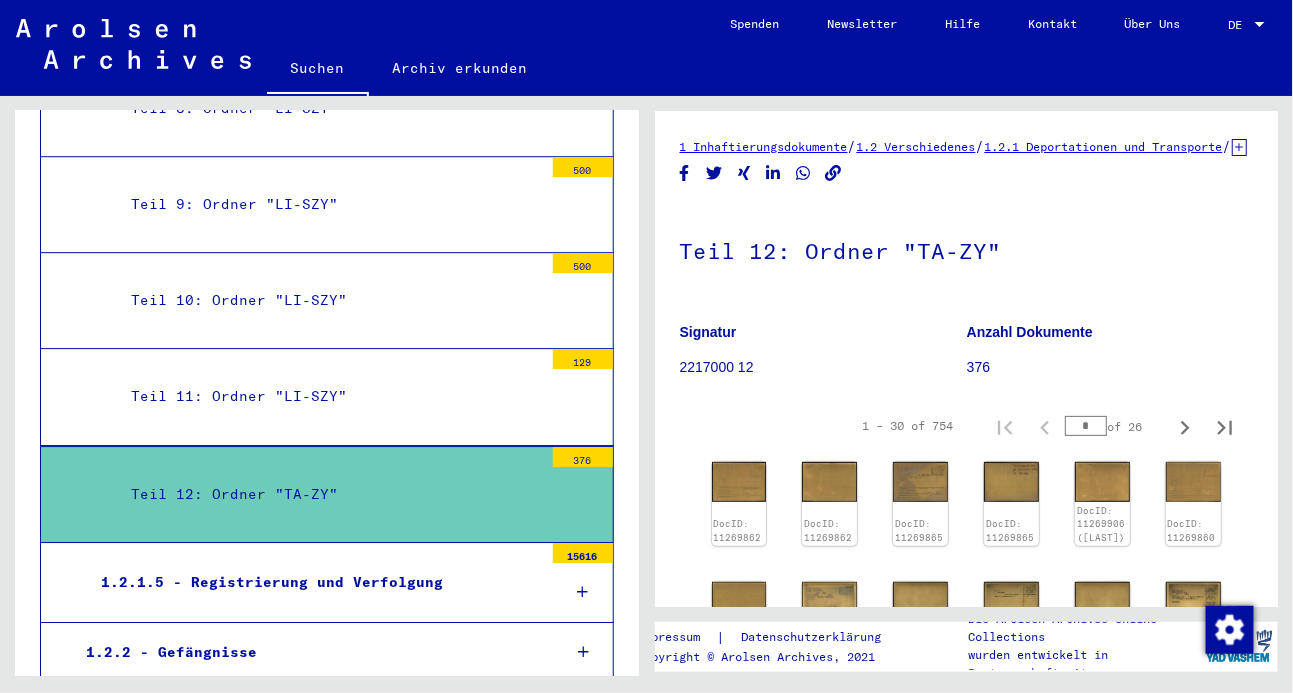 click at bounding box center [583, 504] 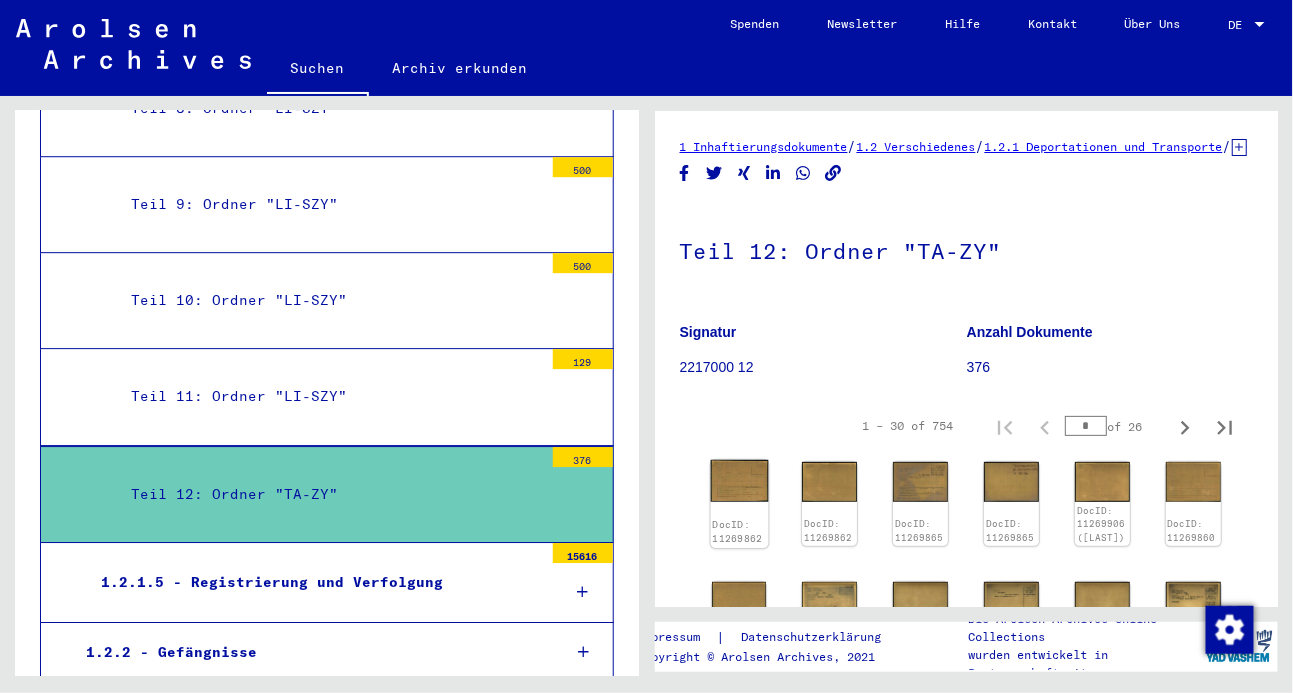 click 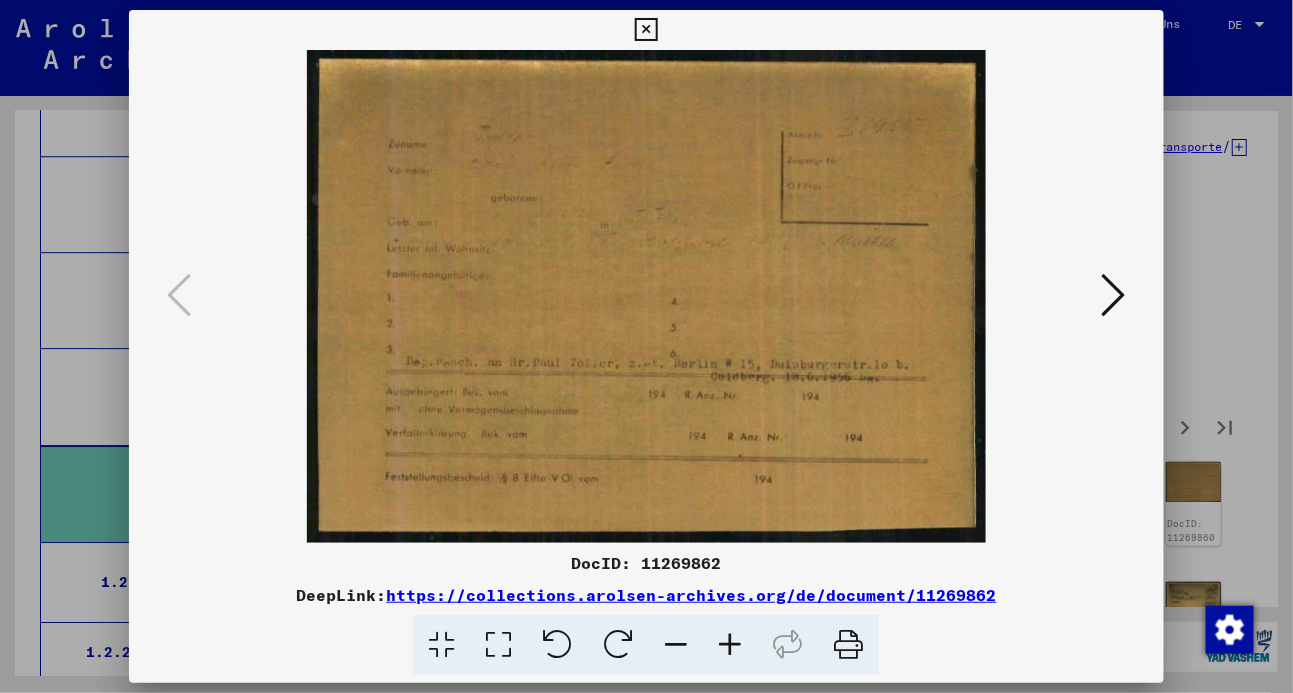 click at bounding box center (1114, 295) 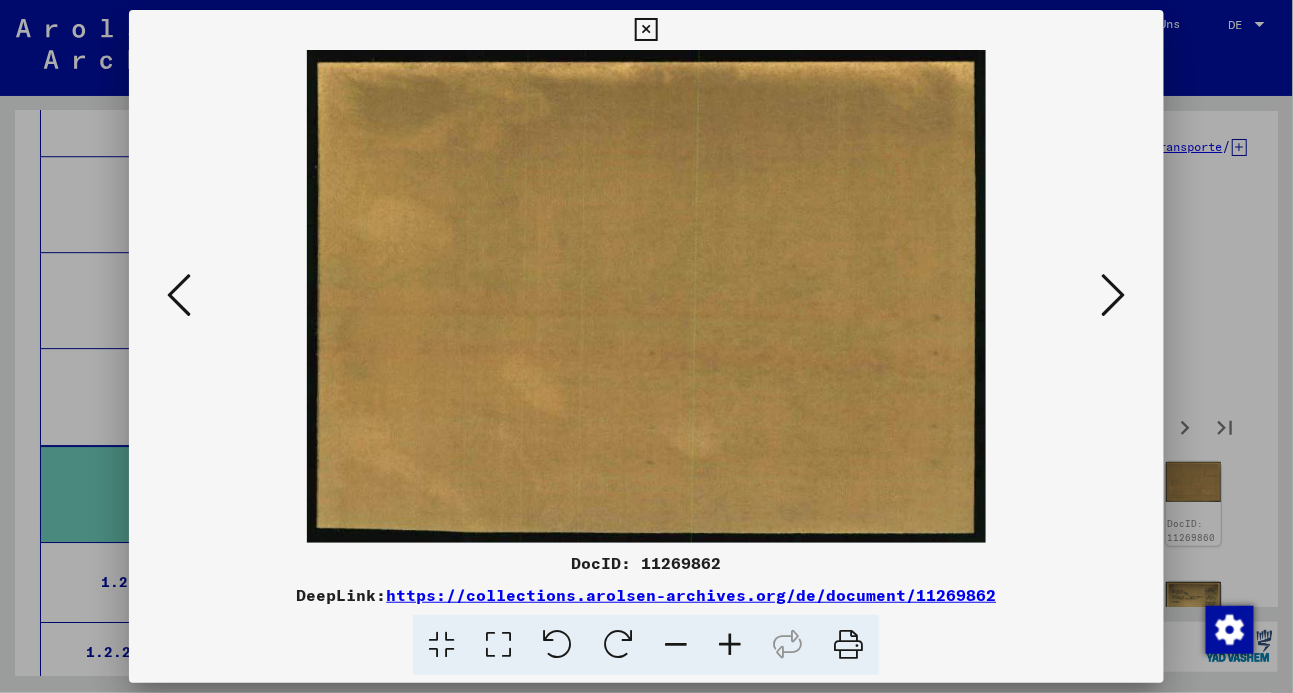 click at bounding box center (1114, 295) 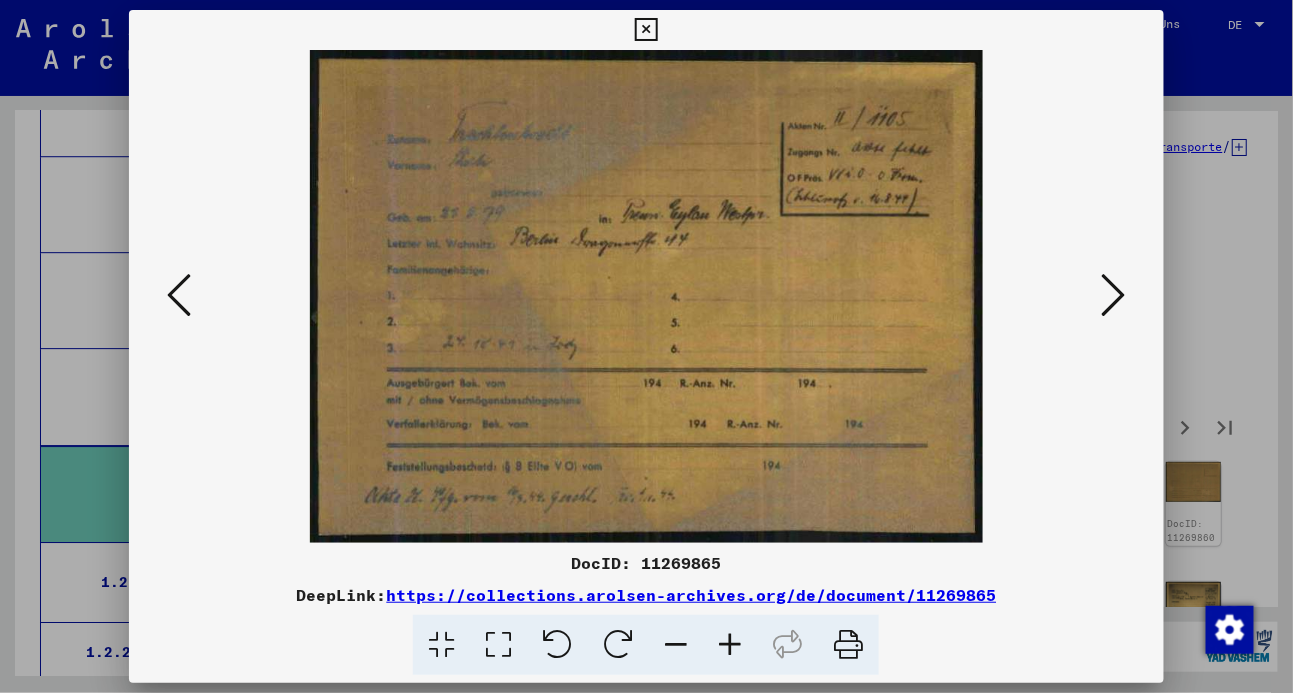 click at bounding box center (1114, 295) 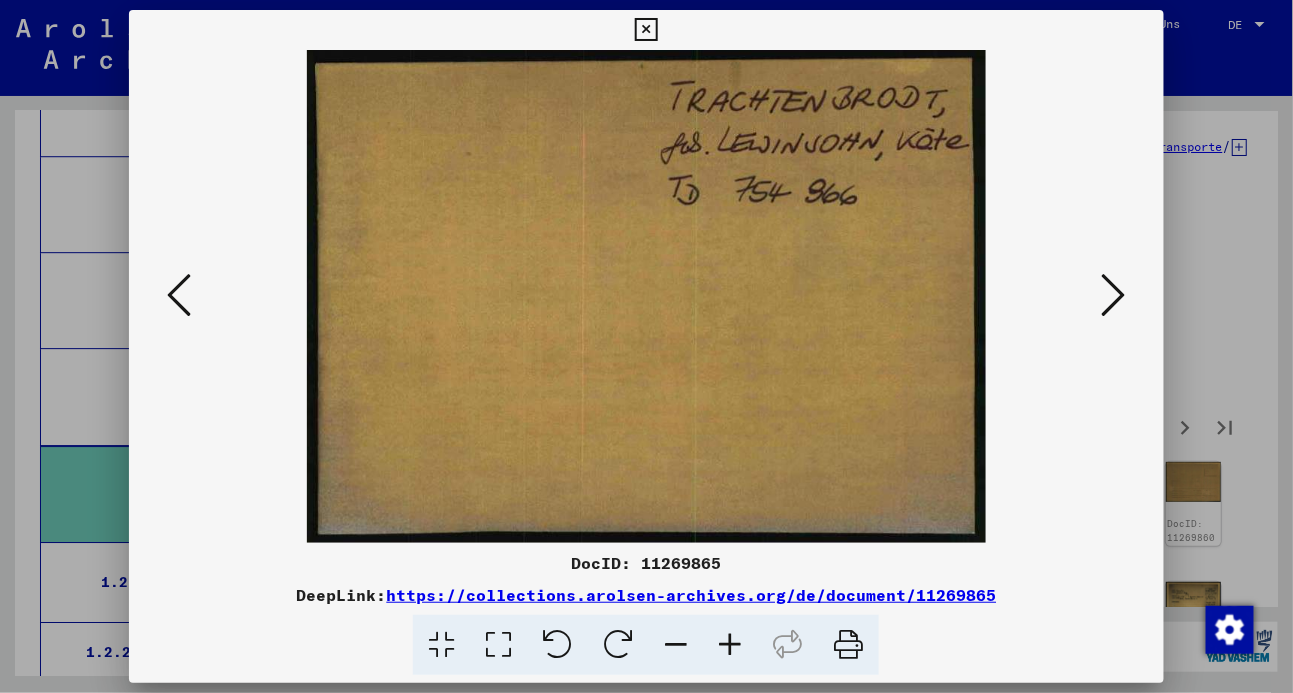 click at bounding box center [1114, 295] 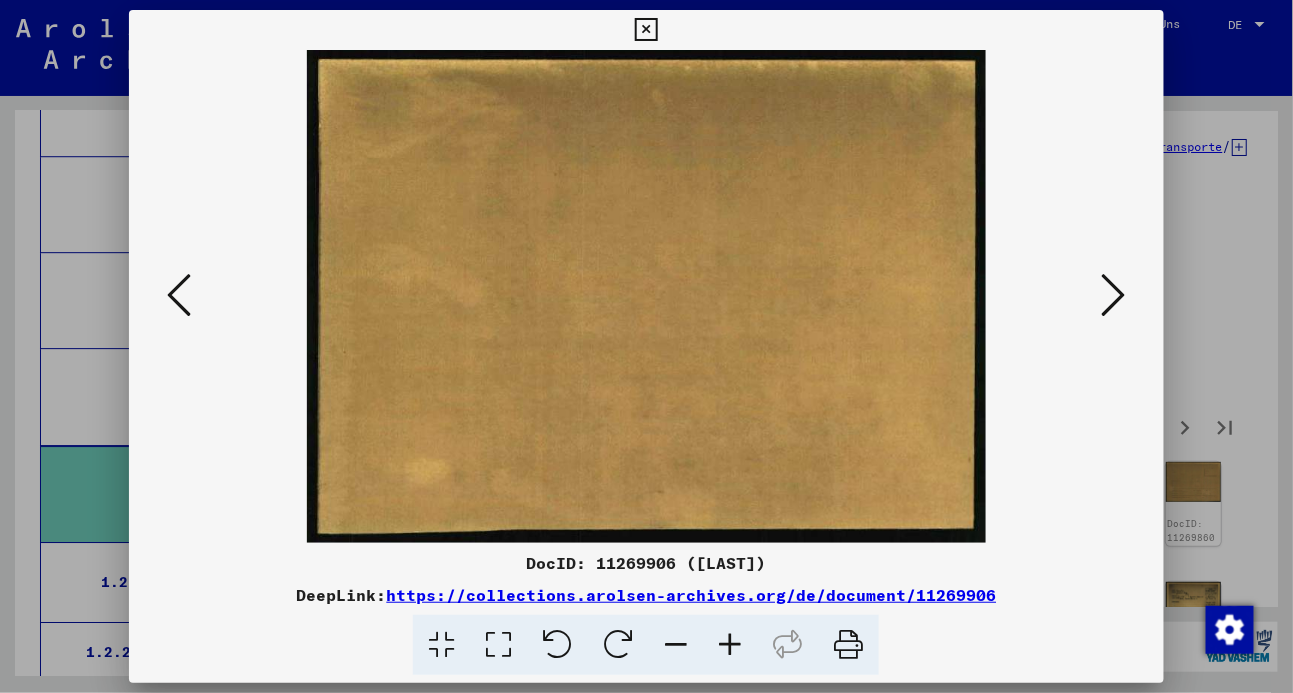 click at bounding box center [1114, 295] 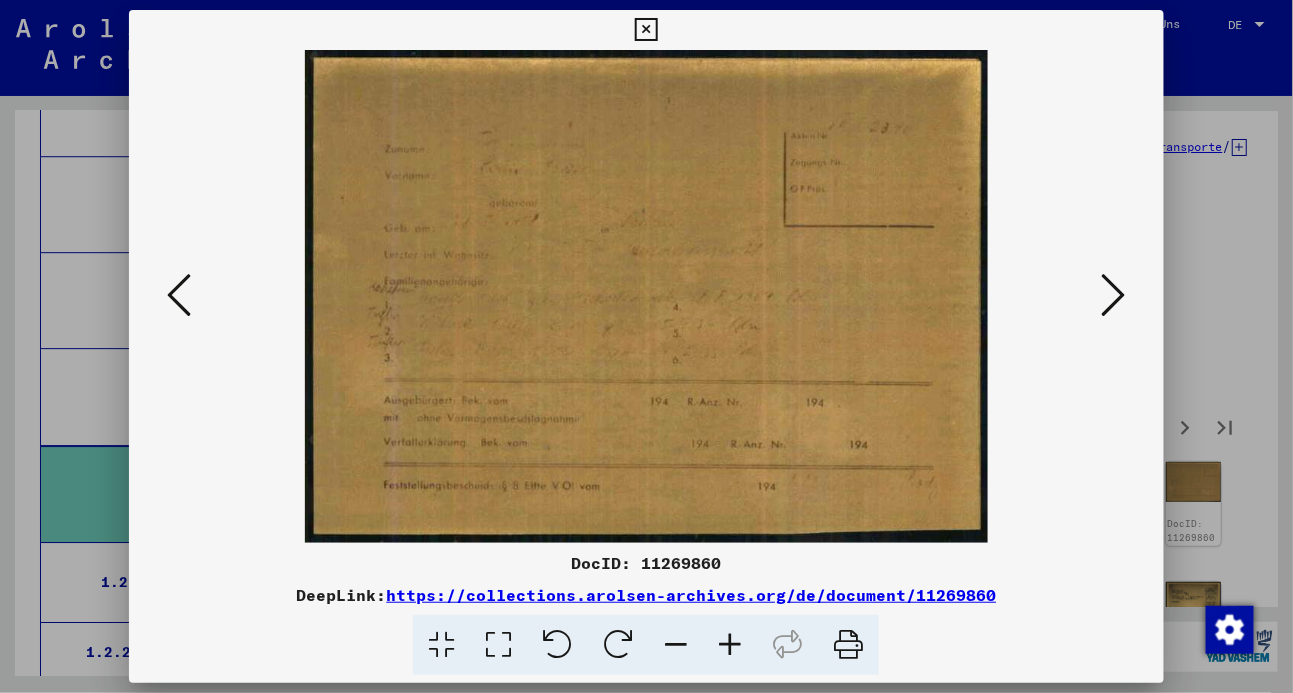 click at bounding box center (1114, 295) 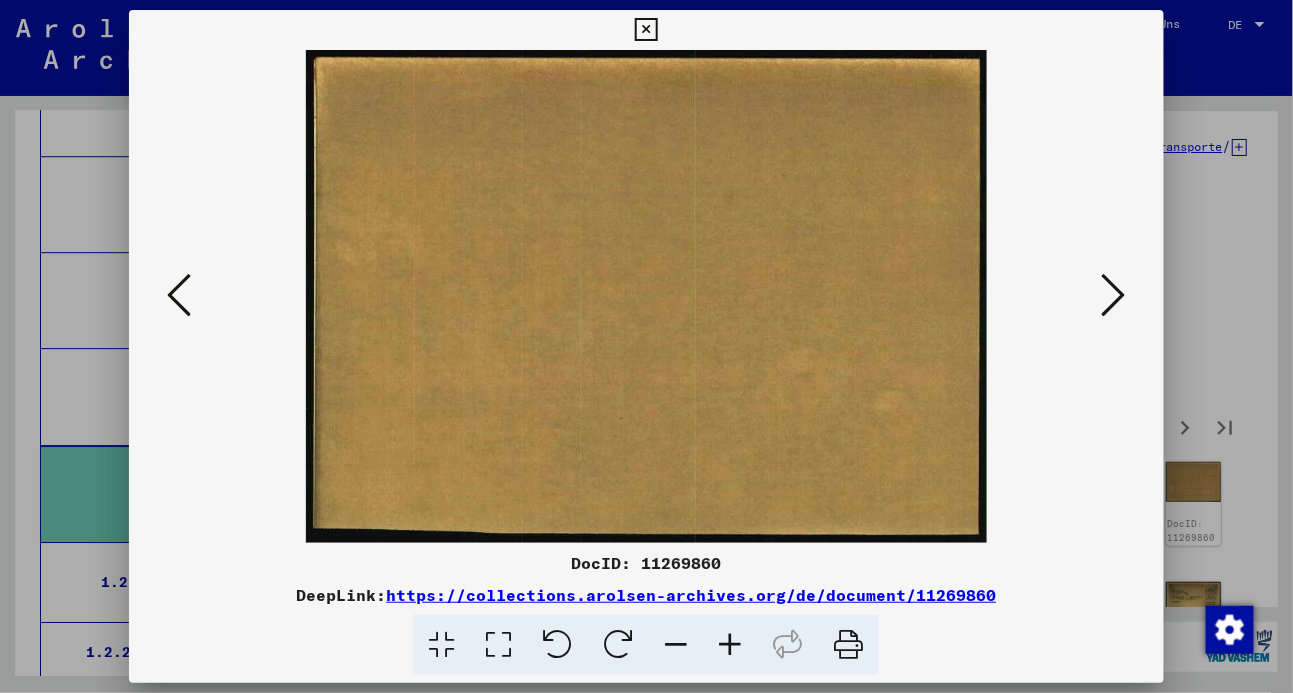 click at bounding box center [1114, 295] 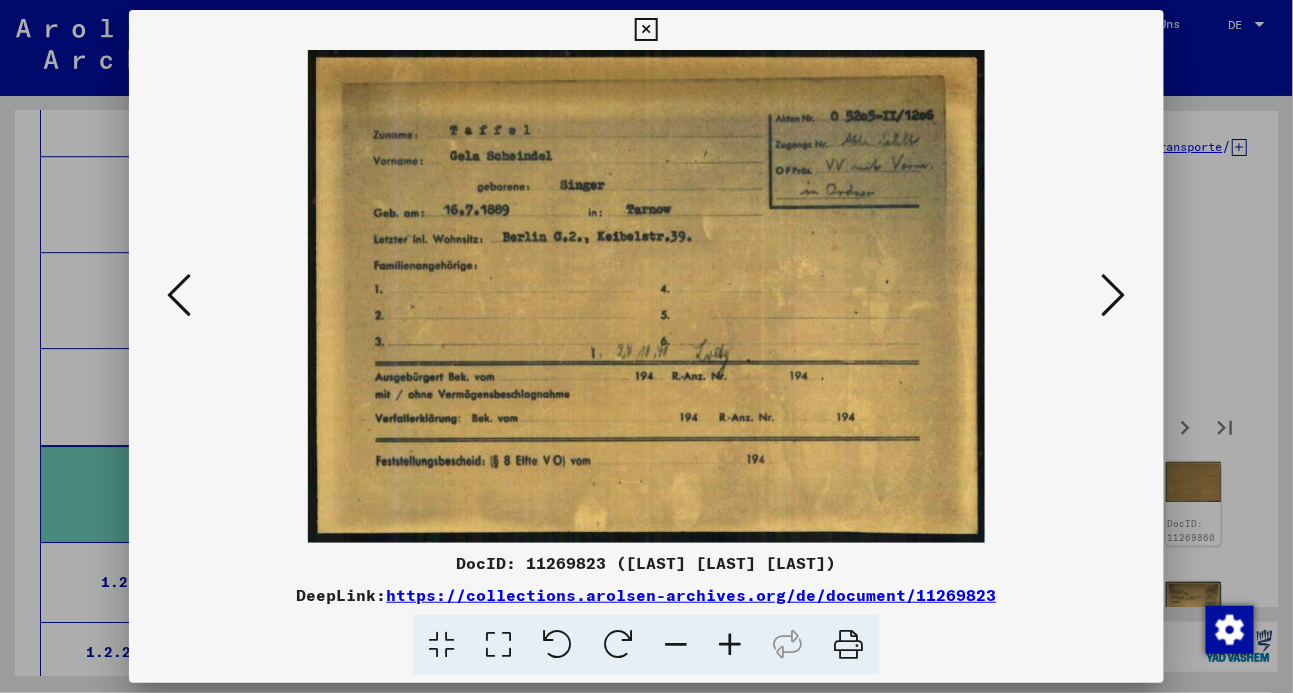 click at bounding box center (1114, 295) 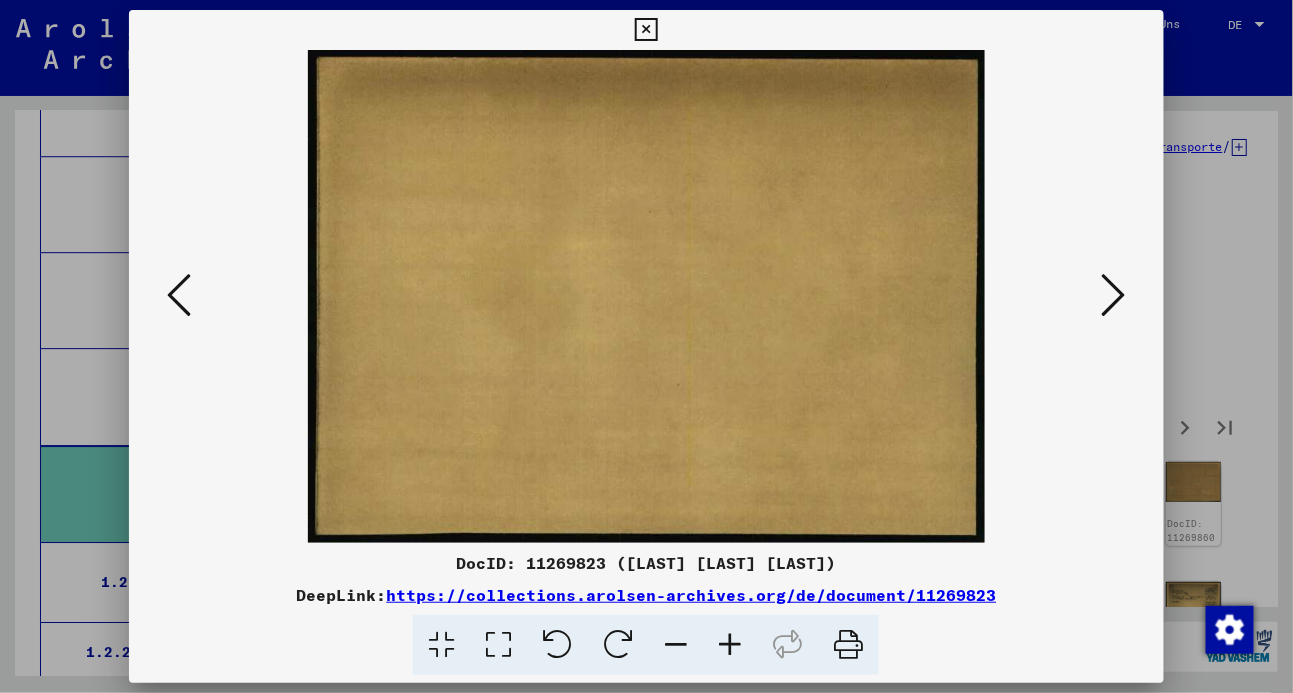 click at bounding box center (1114, 295) 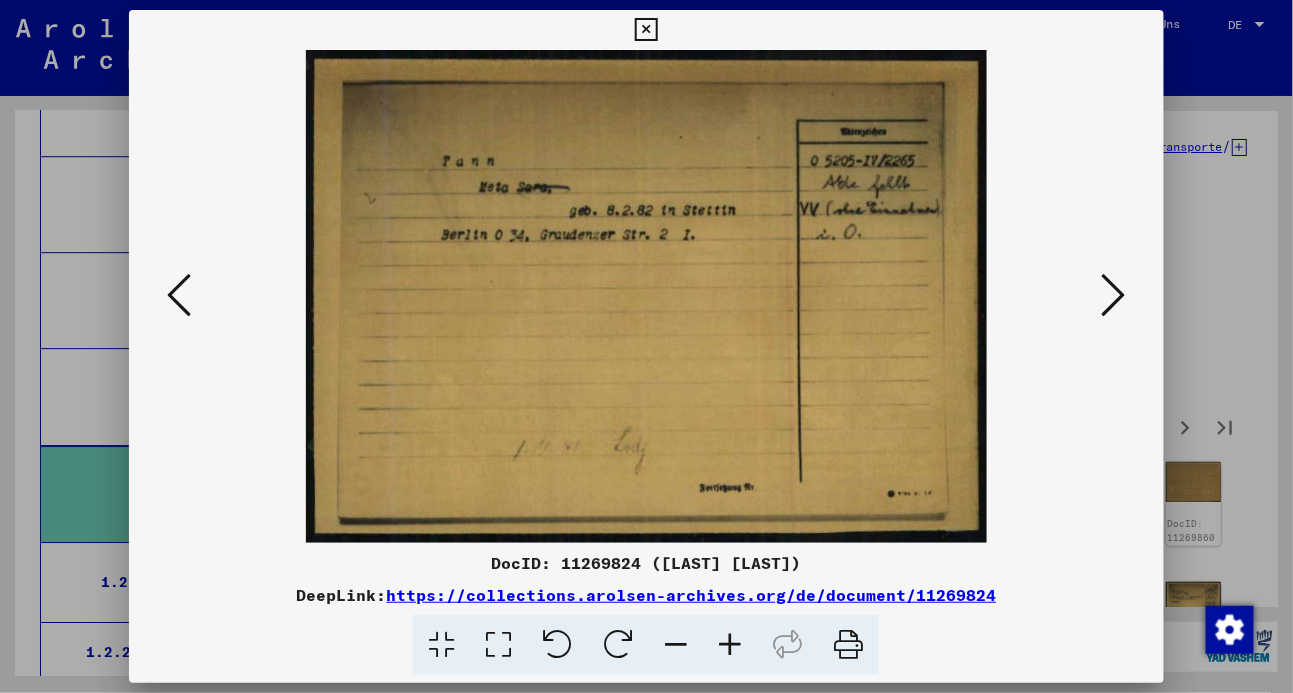 click at bounding box center [1114, 295] 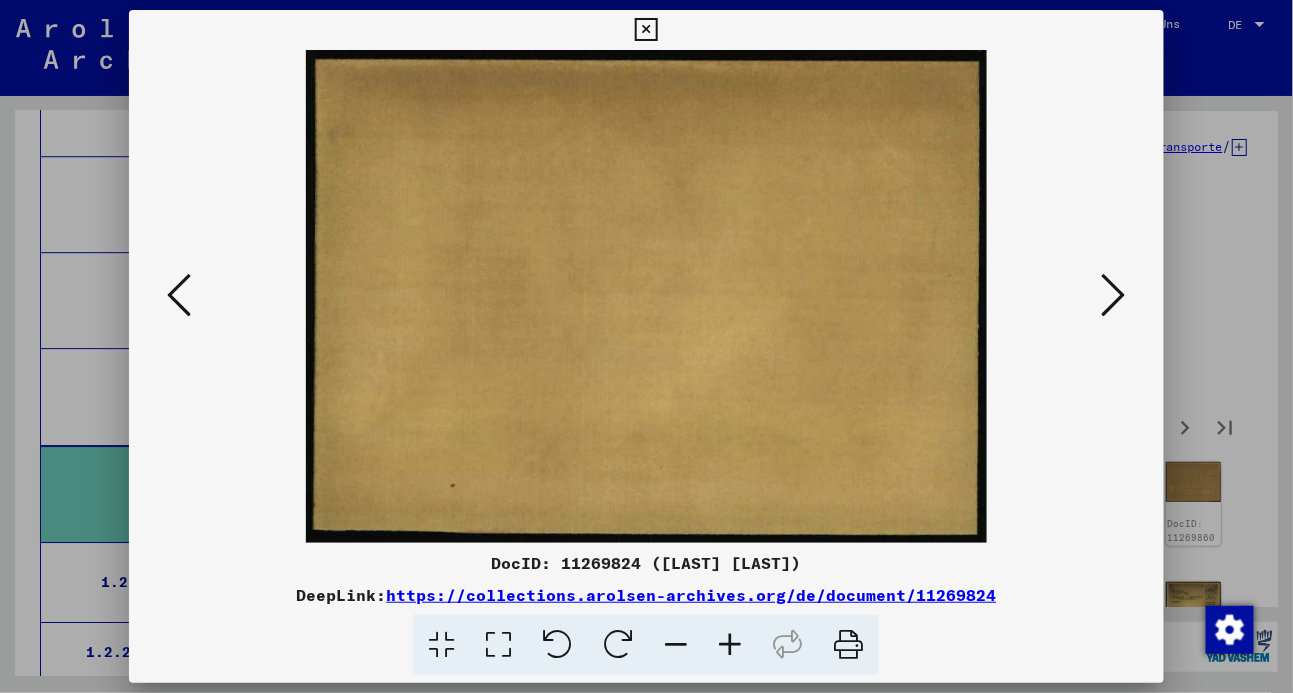 click at bounding box center [1114, 295] 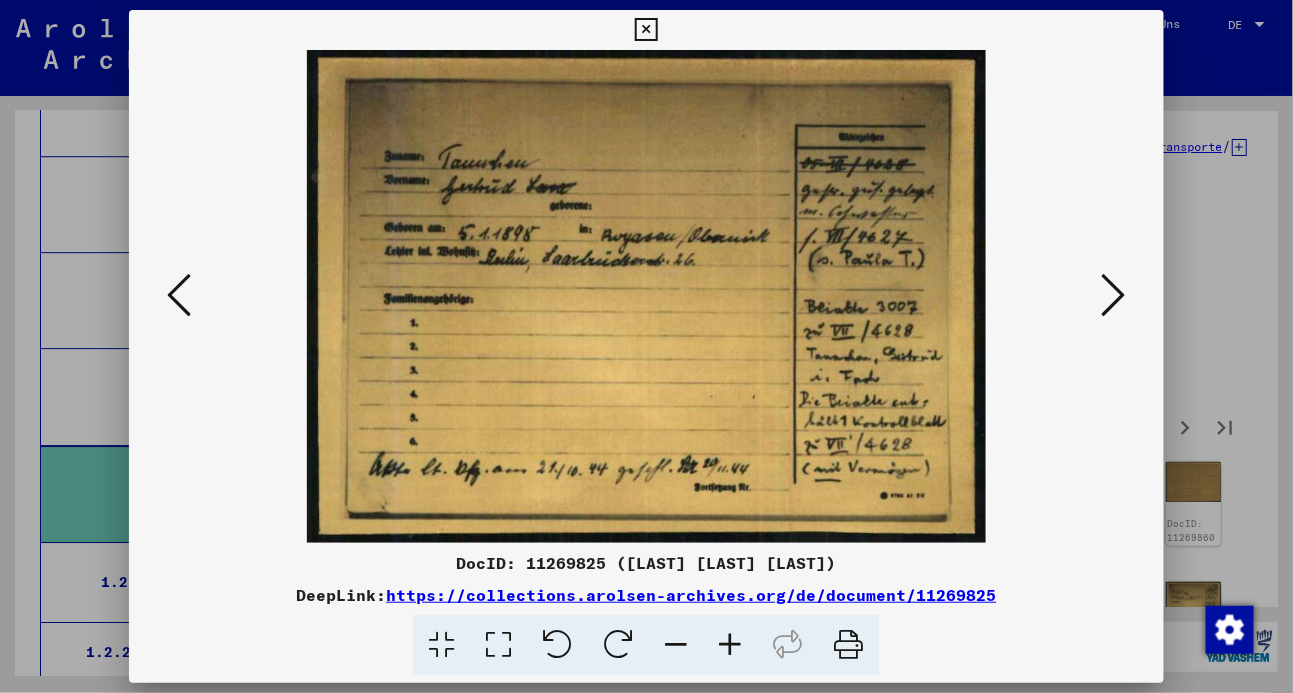 click at bounding box center (1114, 295) 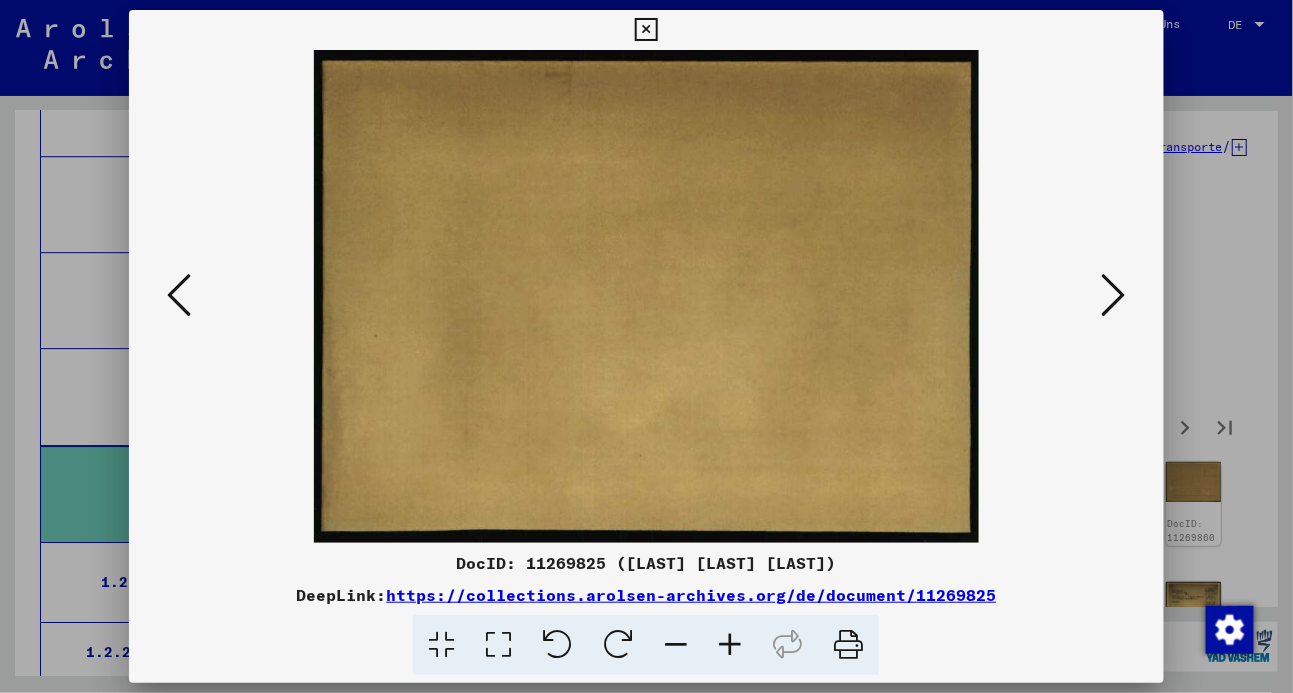 click at bounding box center (1114, 295) 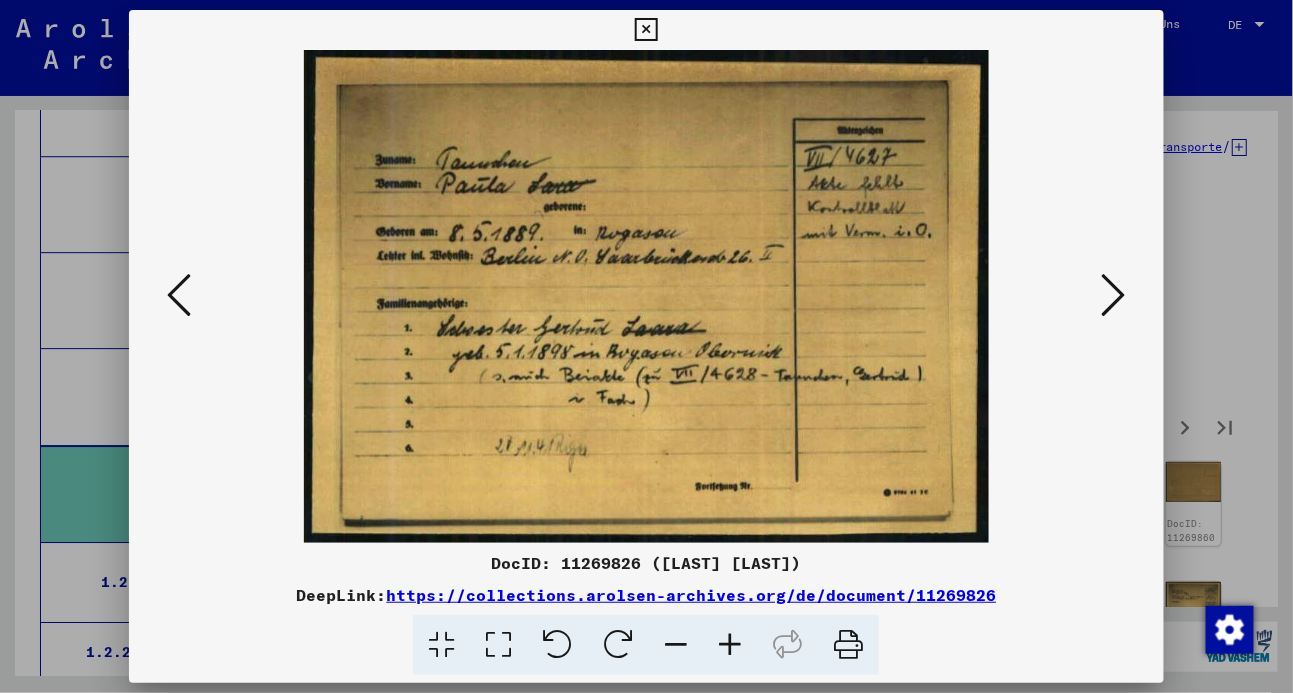 click at bounding box center (1114, 295) 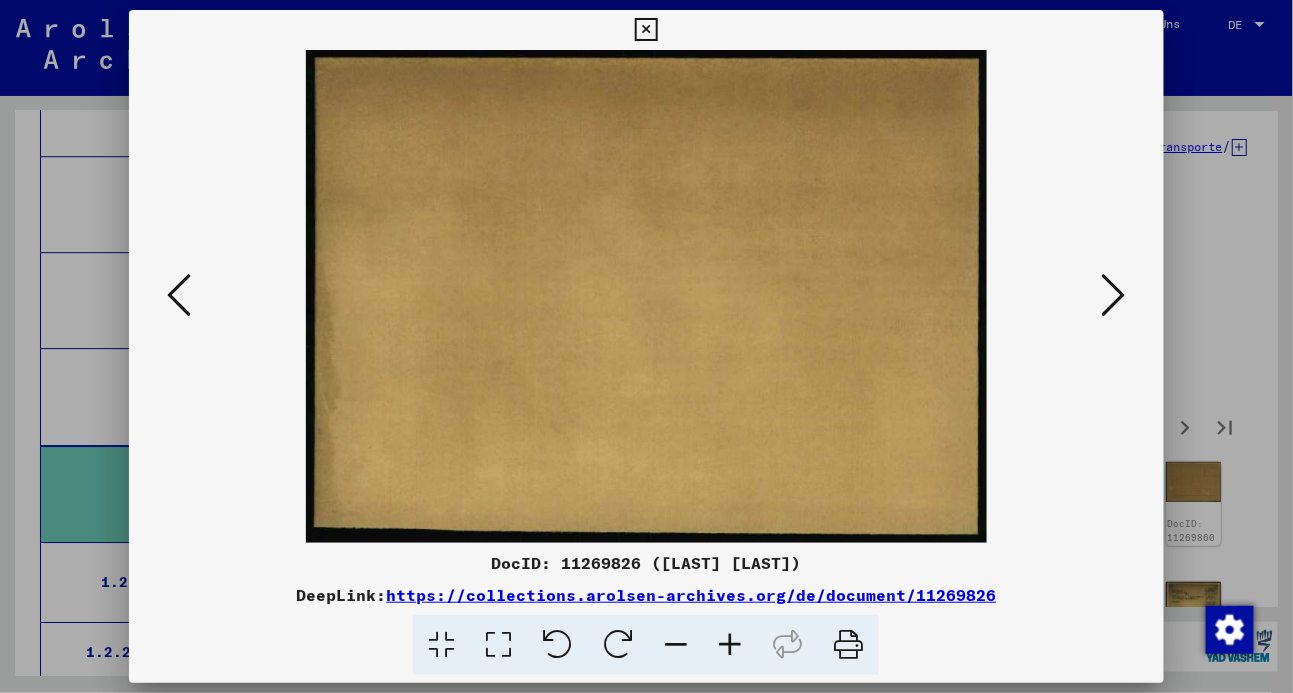 click at bounding box center (1114, 295) 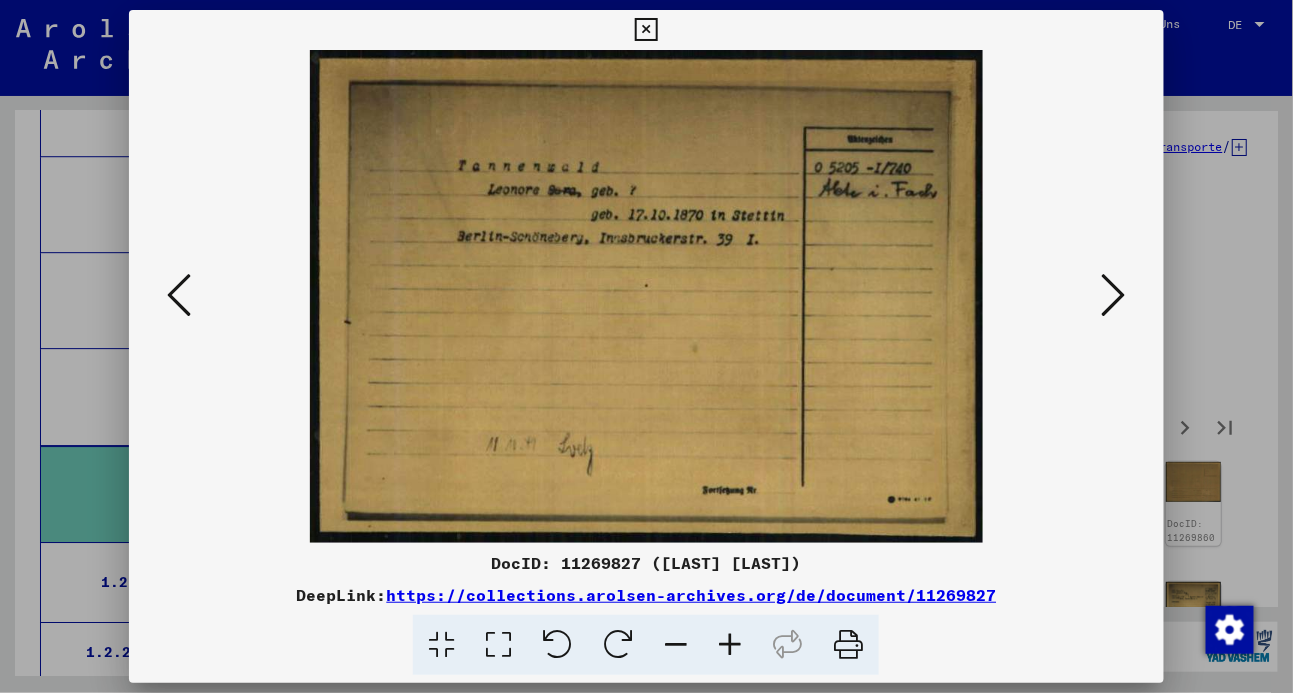 click at bounding box center (1114, 295) 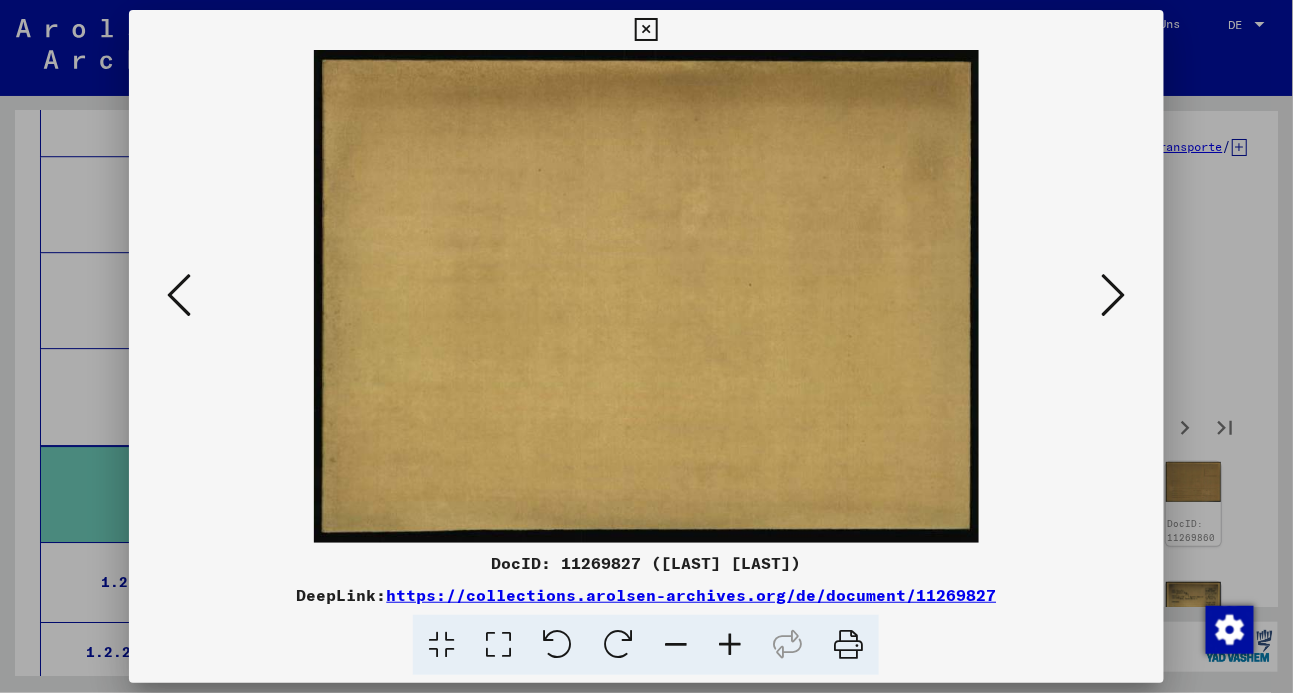 click at bounding box center [1114, 295] 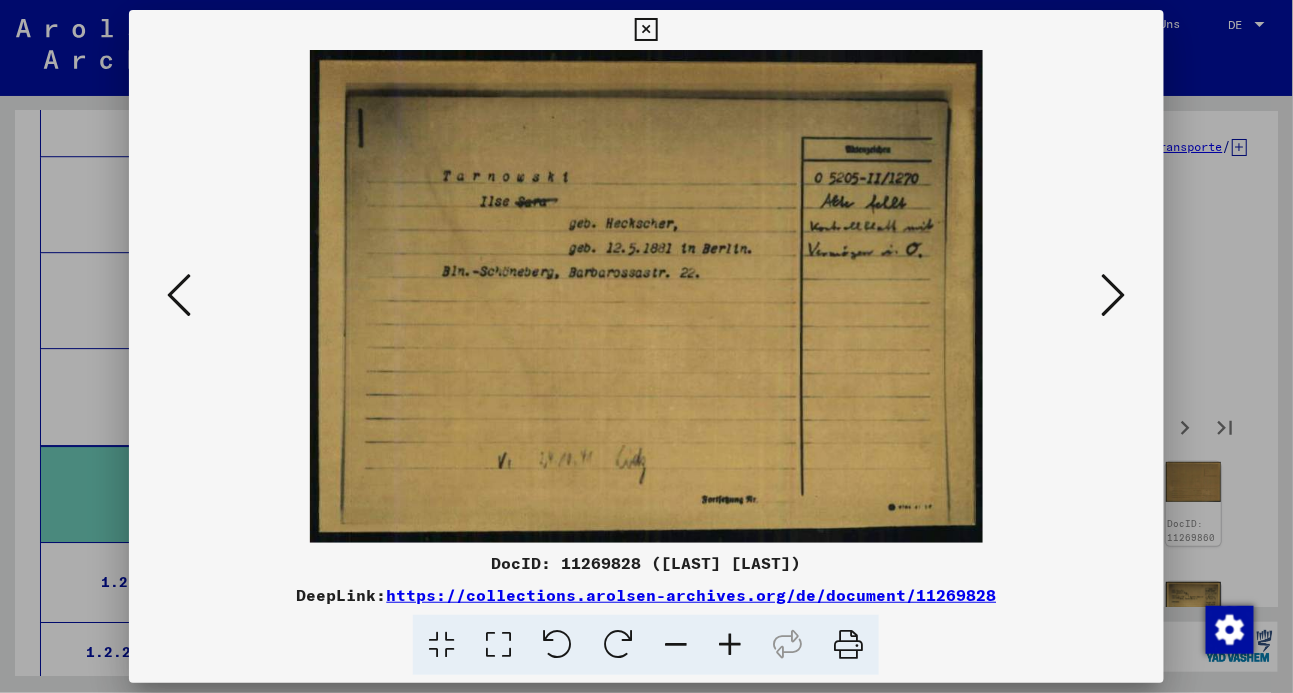 click at bounding box center [1114, 295] 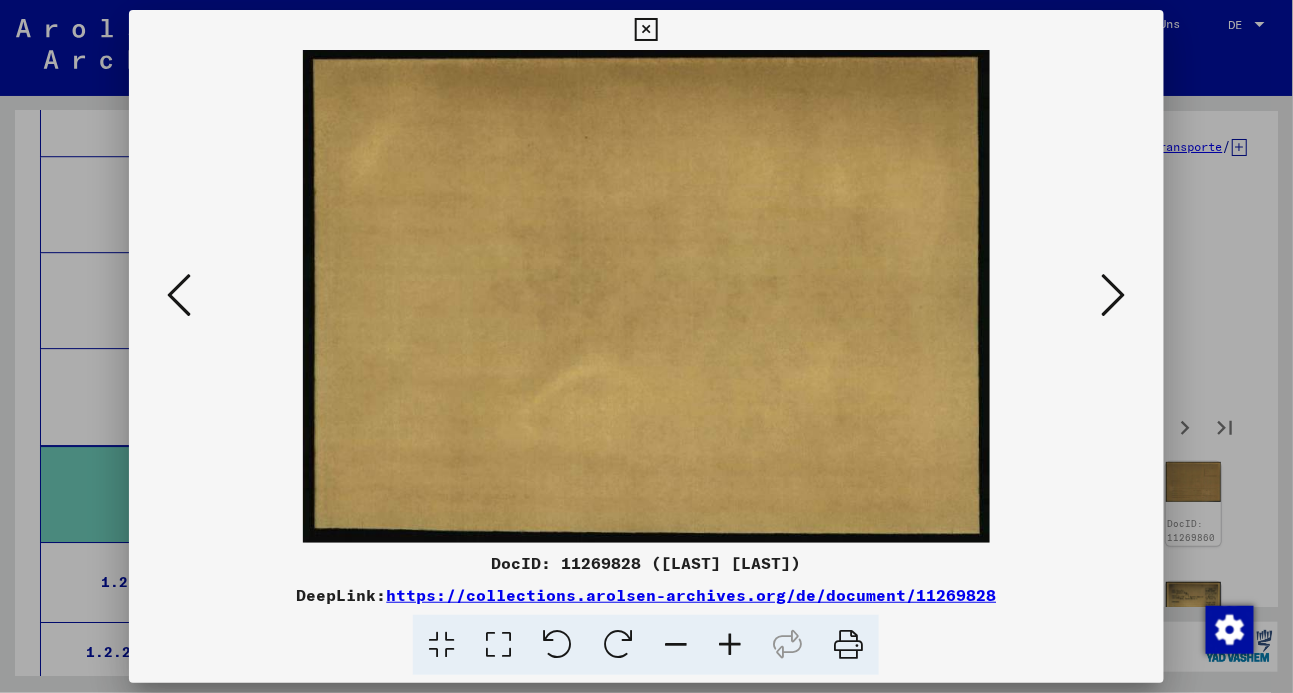 click at bounding box center (1114, 295) 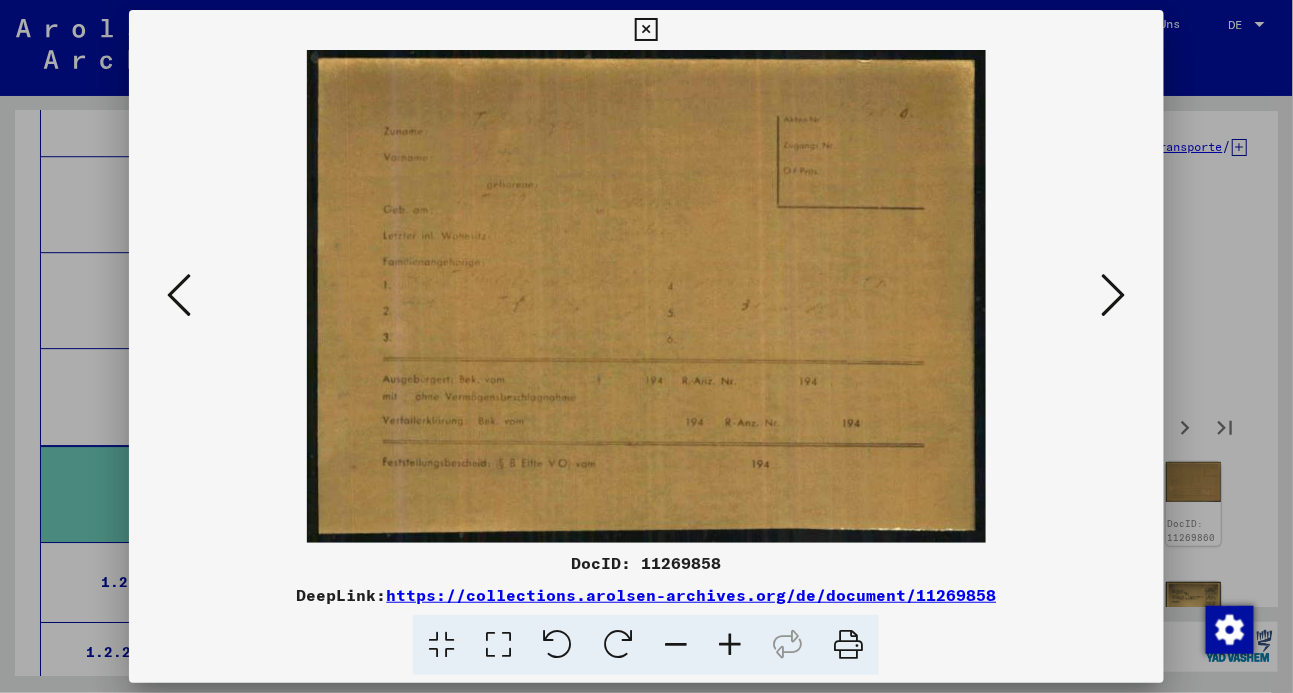 click at bounding box center [1114, 295] 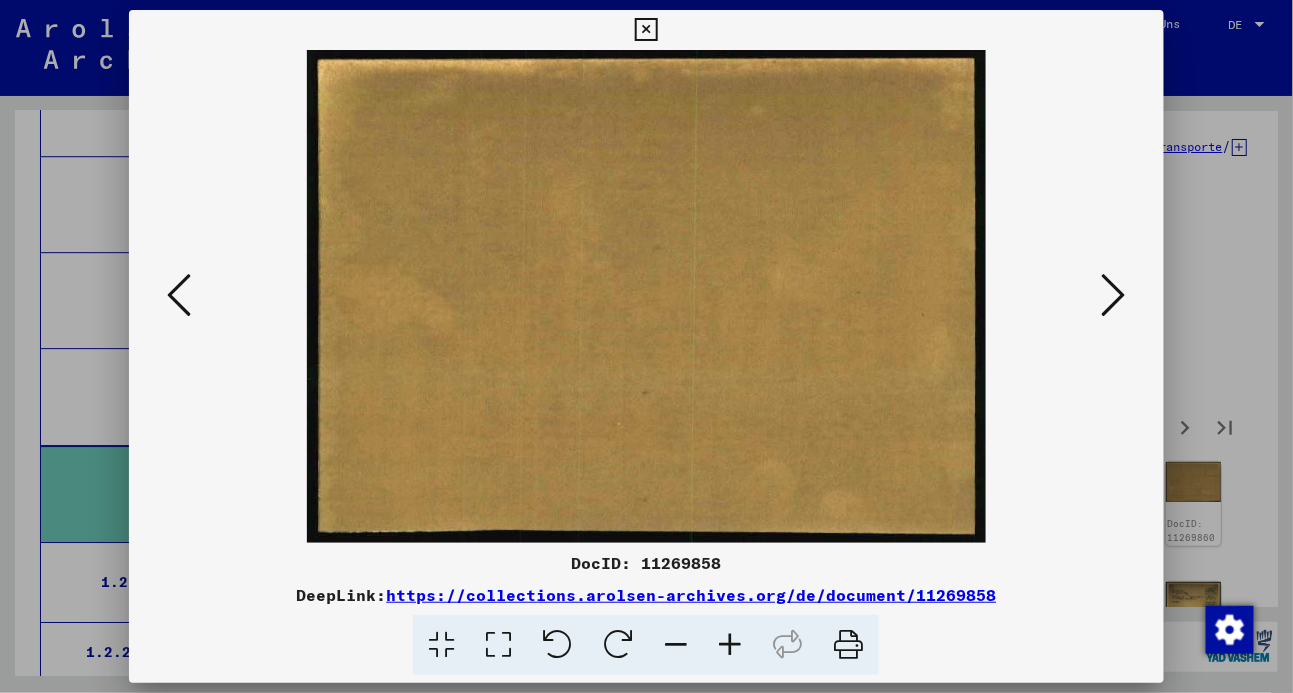 click at bounding box center (1114, 295) 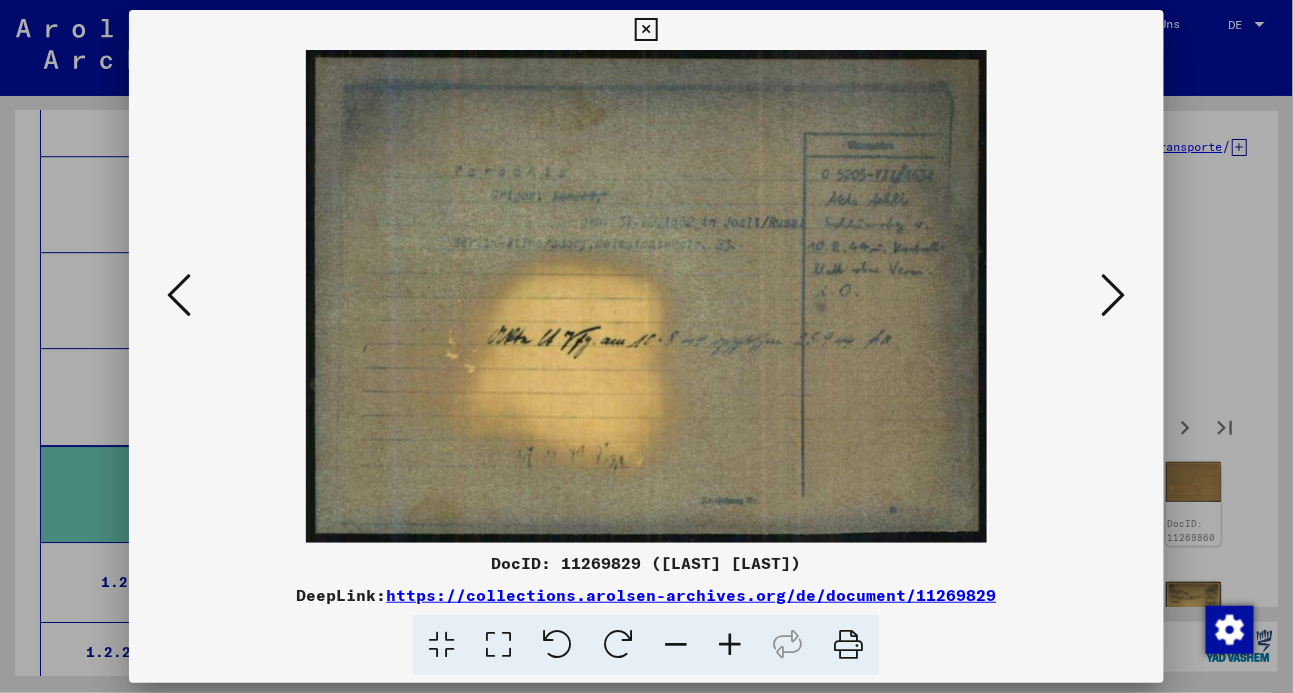 click at bounding box center (1114, 295) 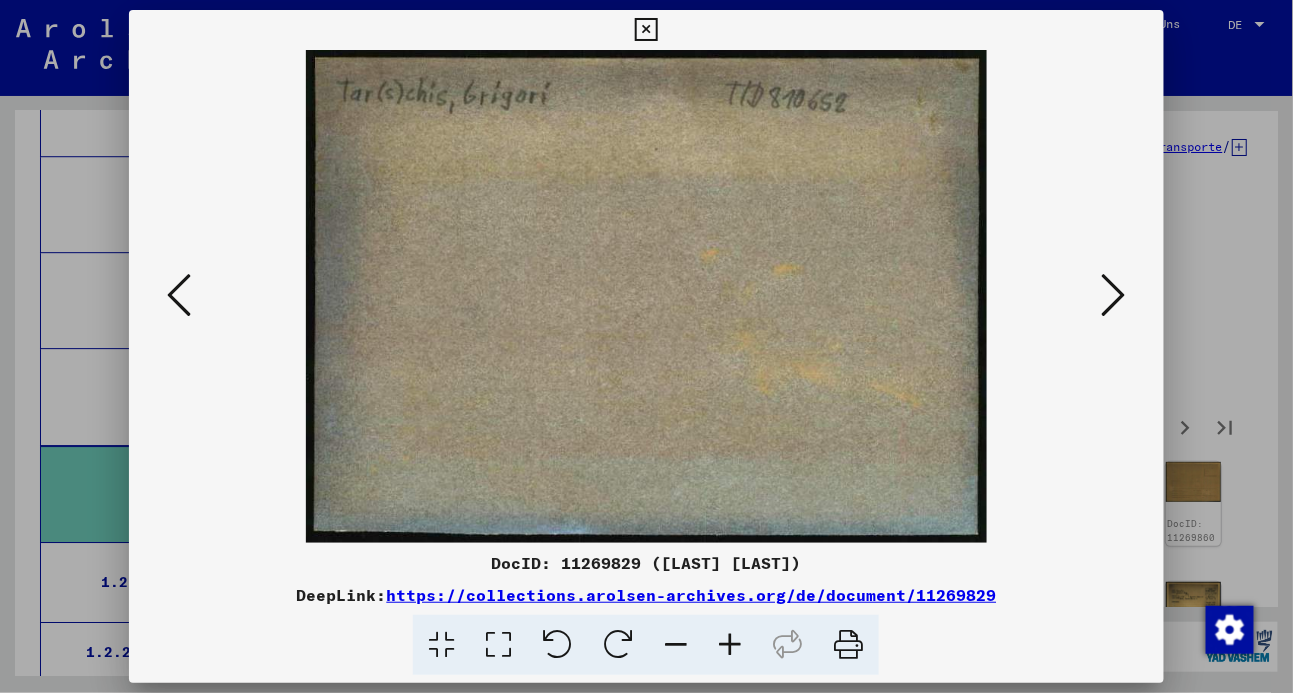 click at bounding box center (1114, 295) 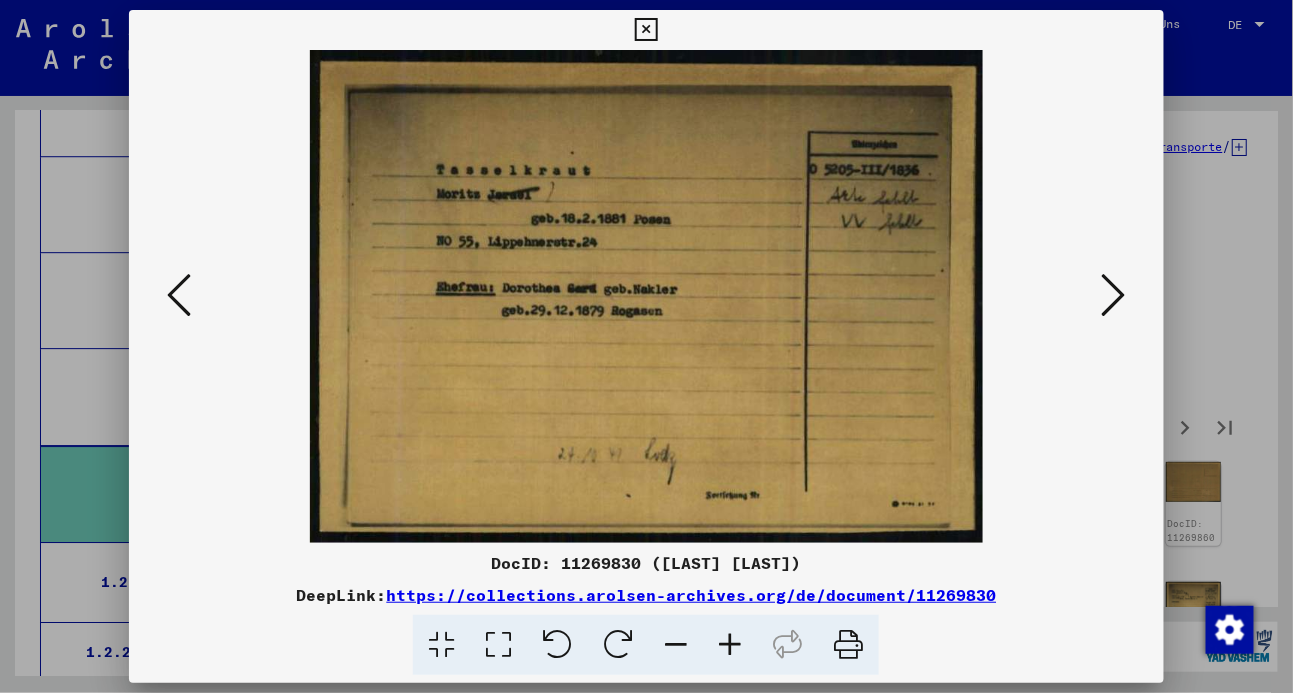 click at bounding box center [1114, 295] 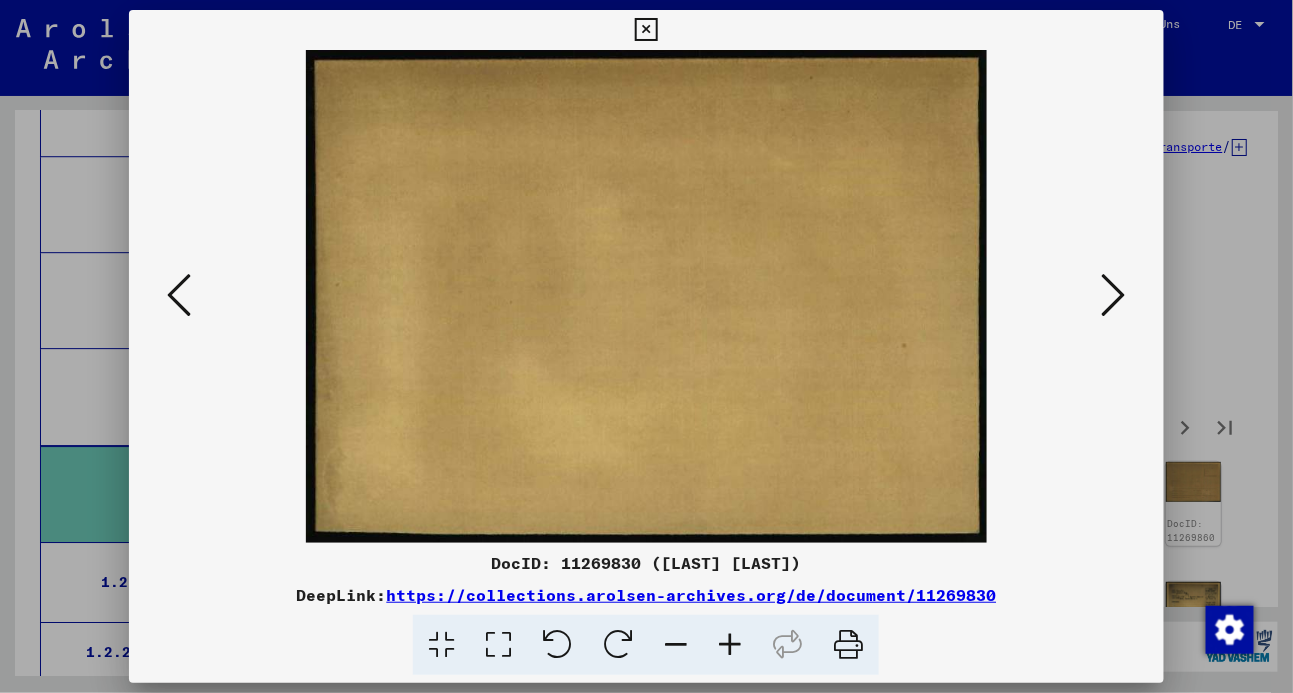 click at bounding box center (1114, 295) 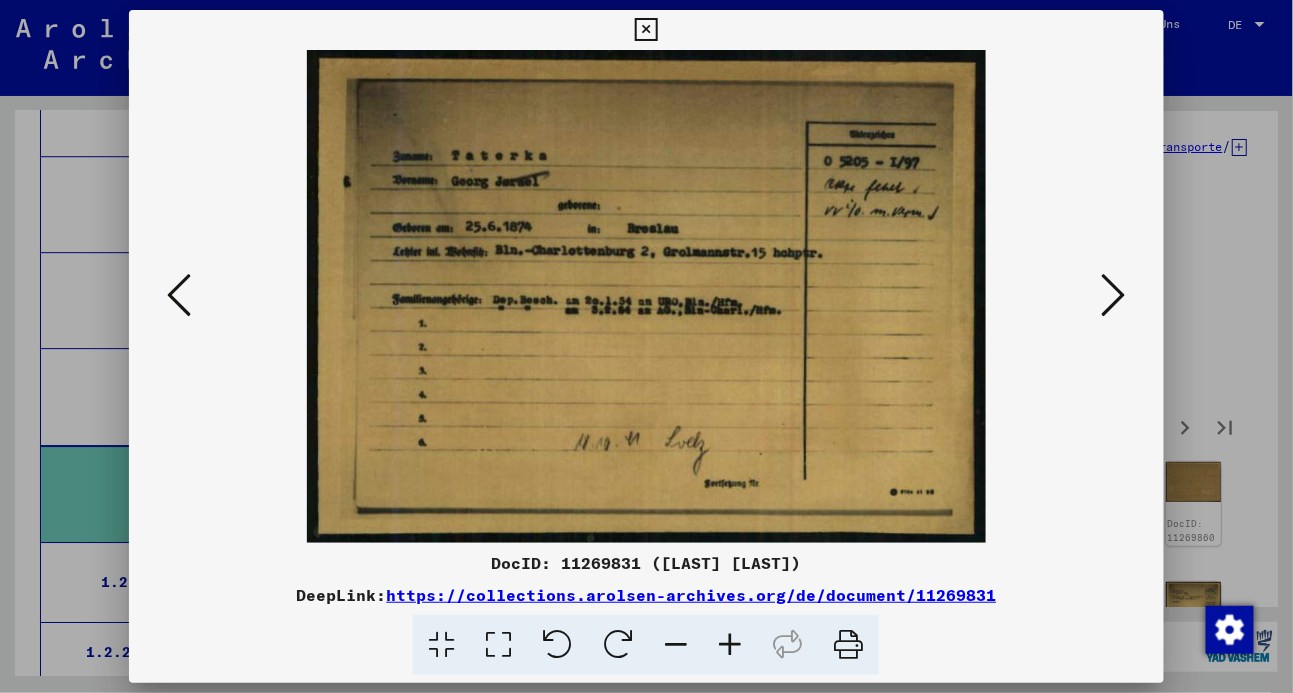 click at bounding box center [646, 30] 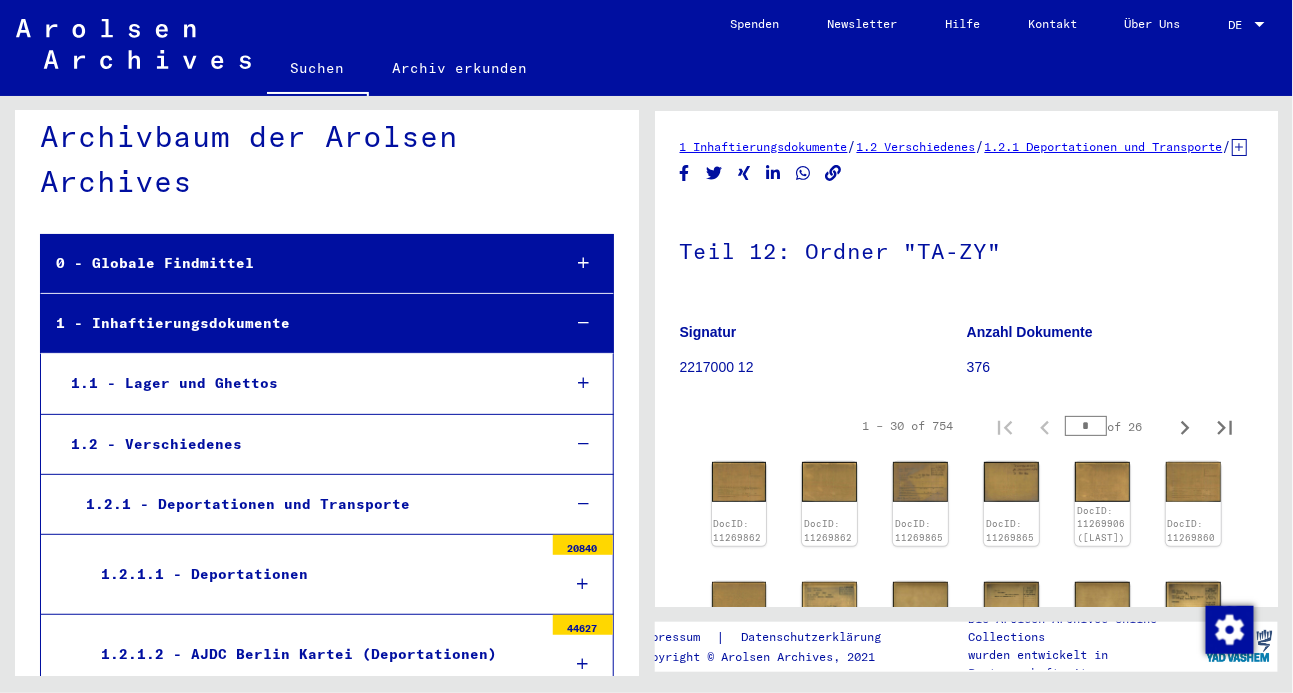 scroll, scrollTop: 14, scrollLeft: 0, axis: vertical 